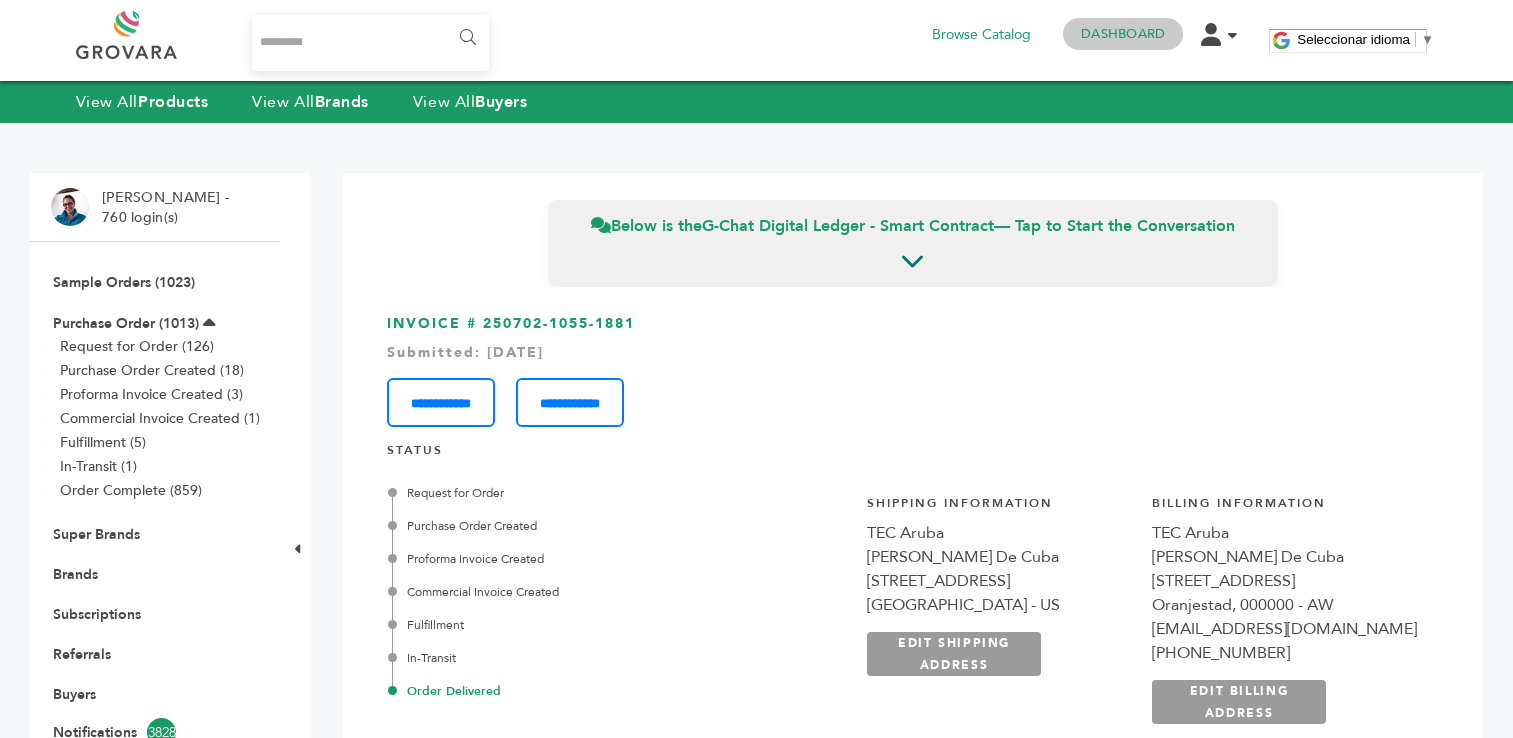 scroll, scrollTop: 0, scrollLeft: 0, axis: both 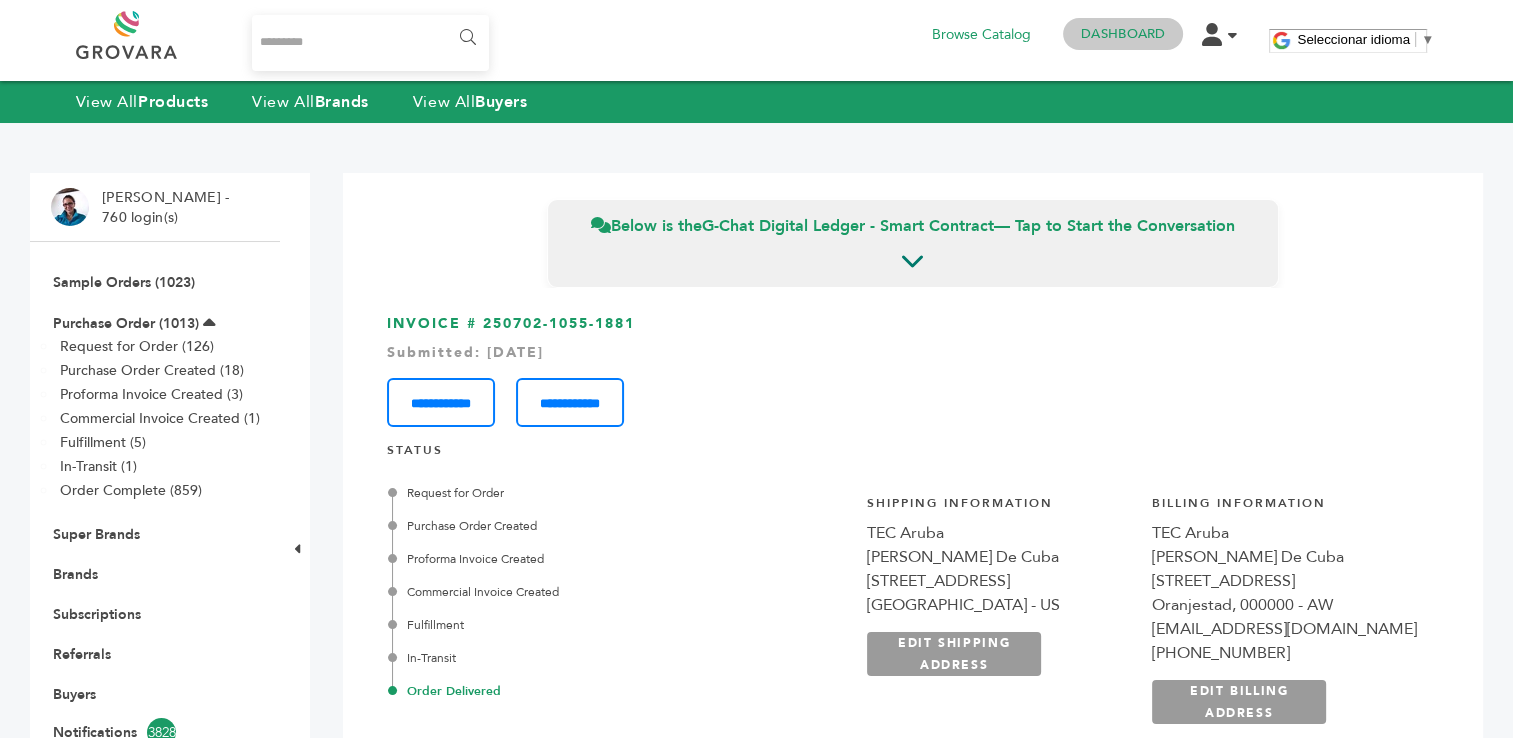 click on "Dashboard" at bounding box center (1123, 34) 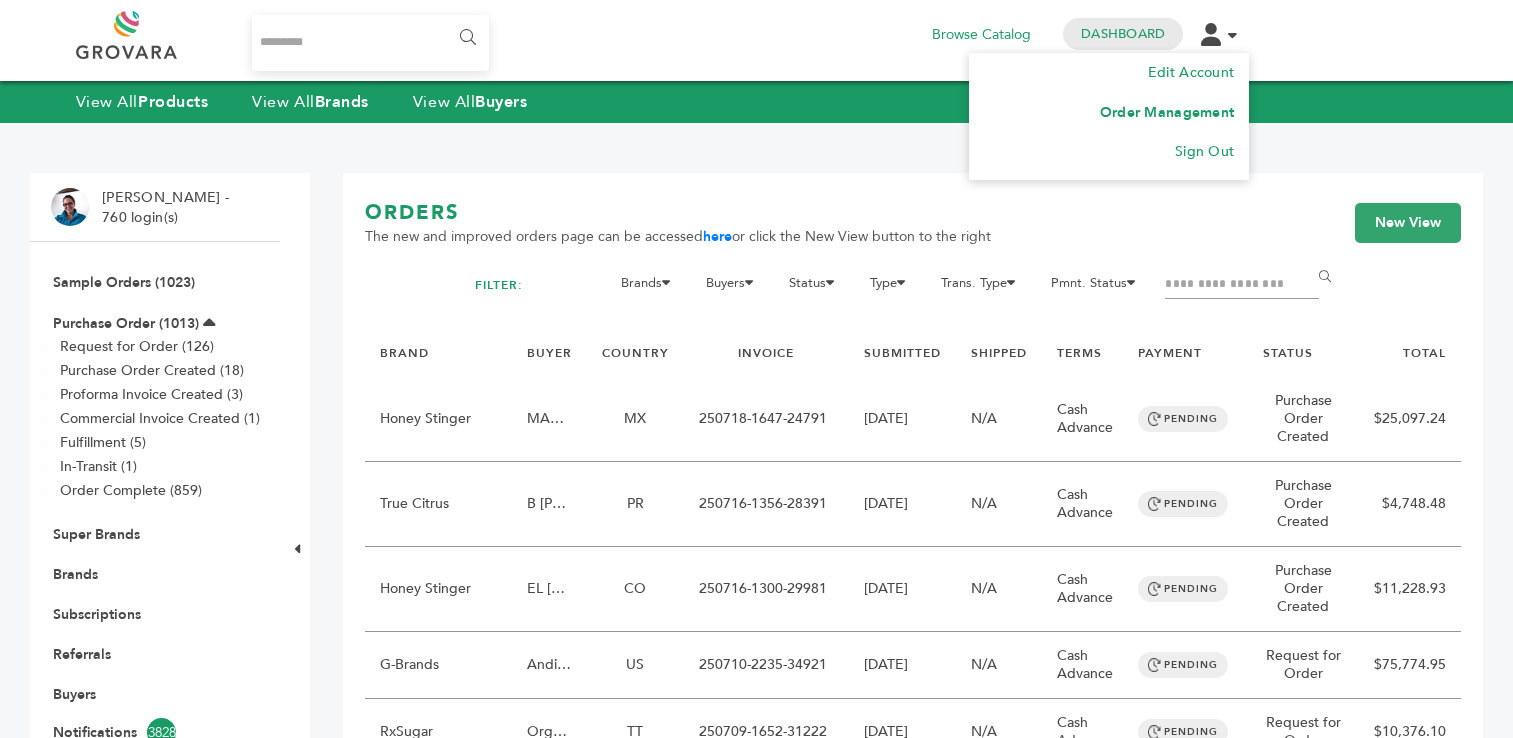 scroll, scrollTop: 0, scrollLeft: 0, axis: both 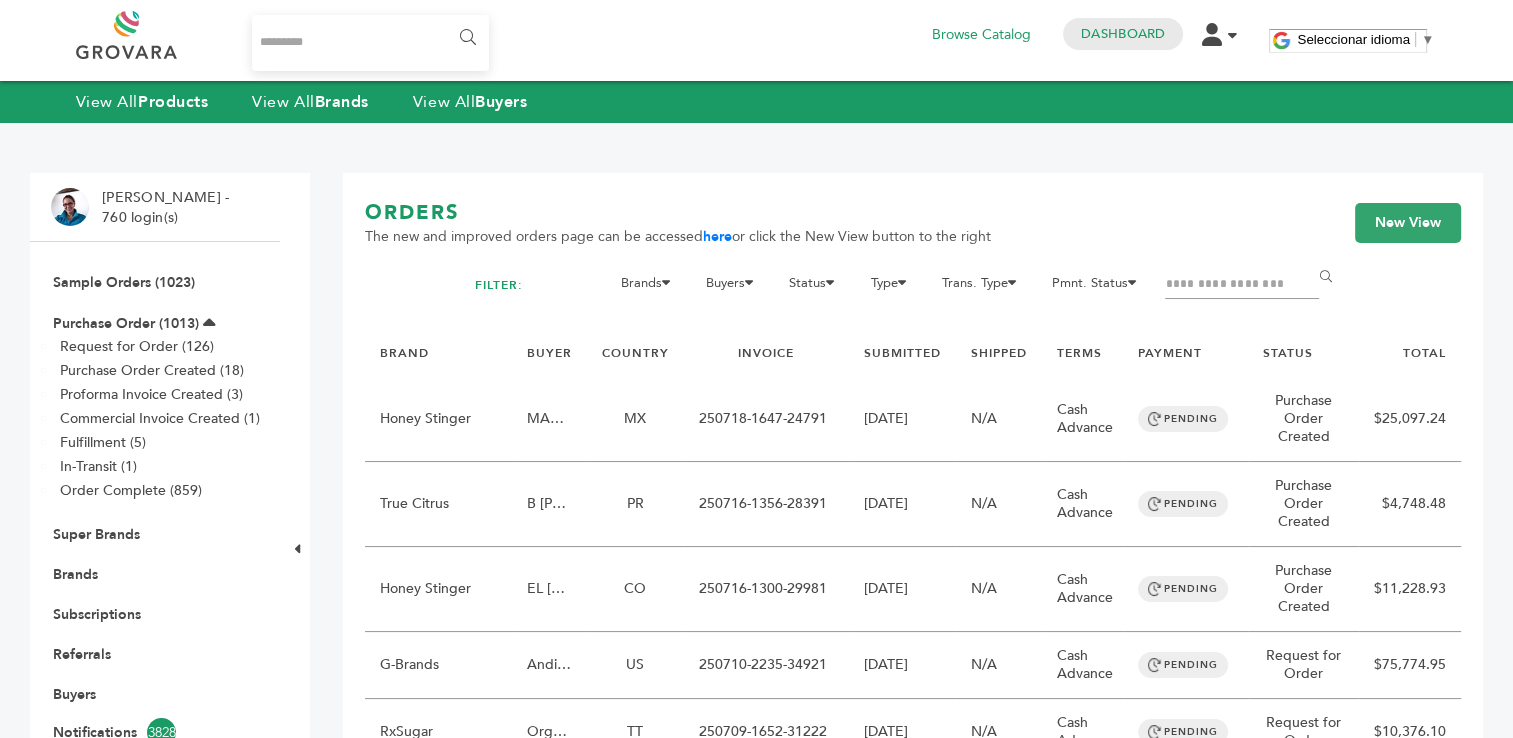 click at bounding box center [1242, 285] 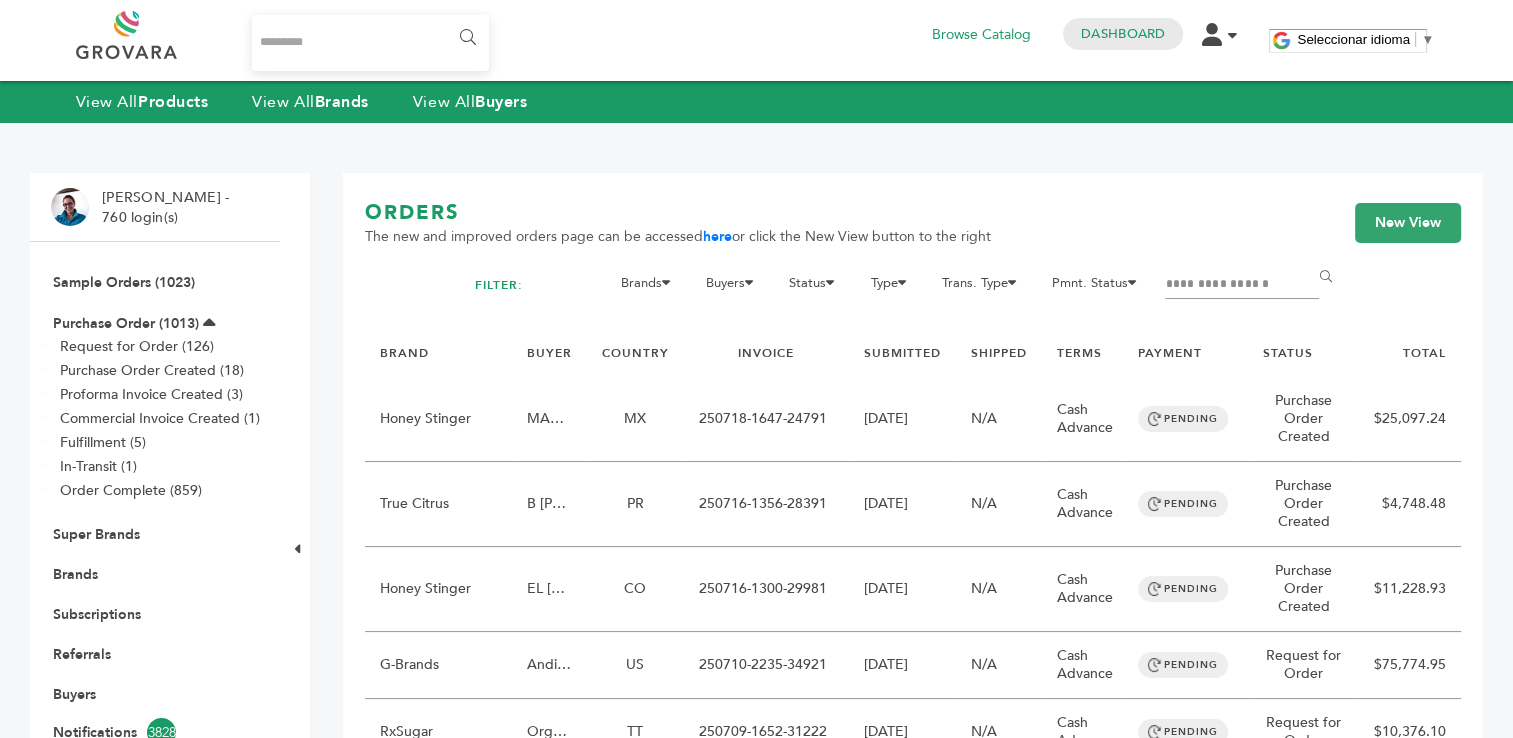 type on "**********" 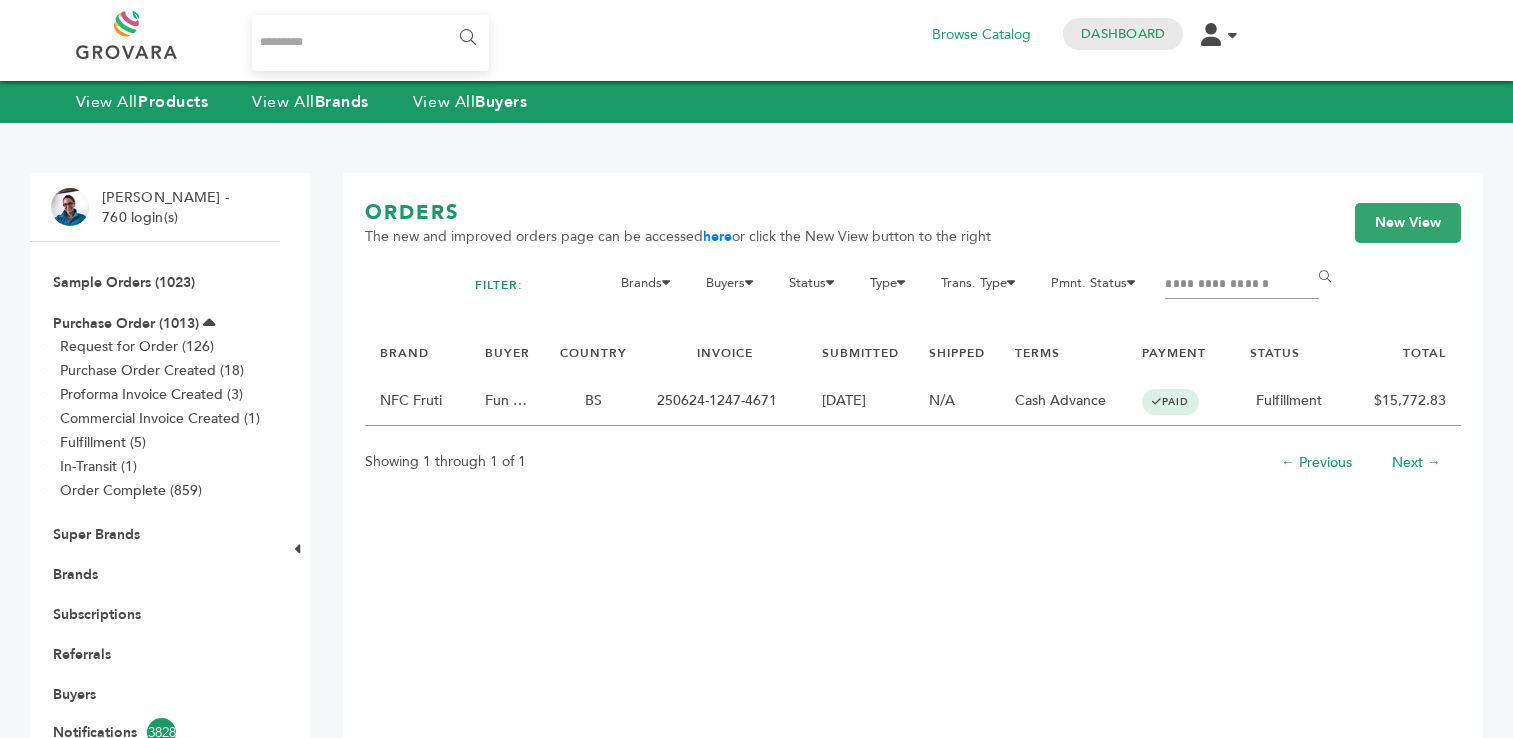 scroll, scrollTop: 0, scrollLeft: 0, axis: both 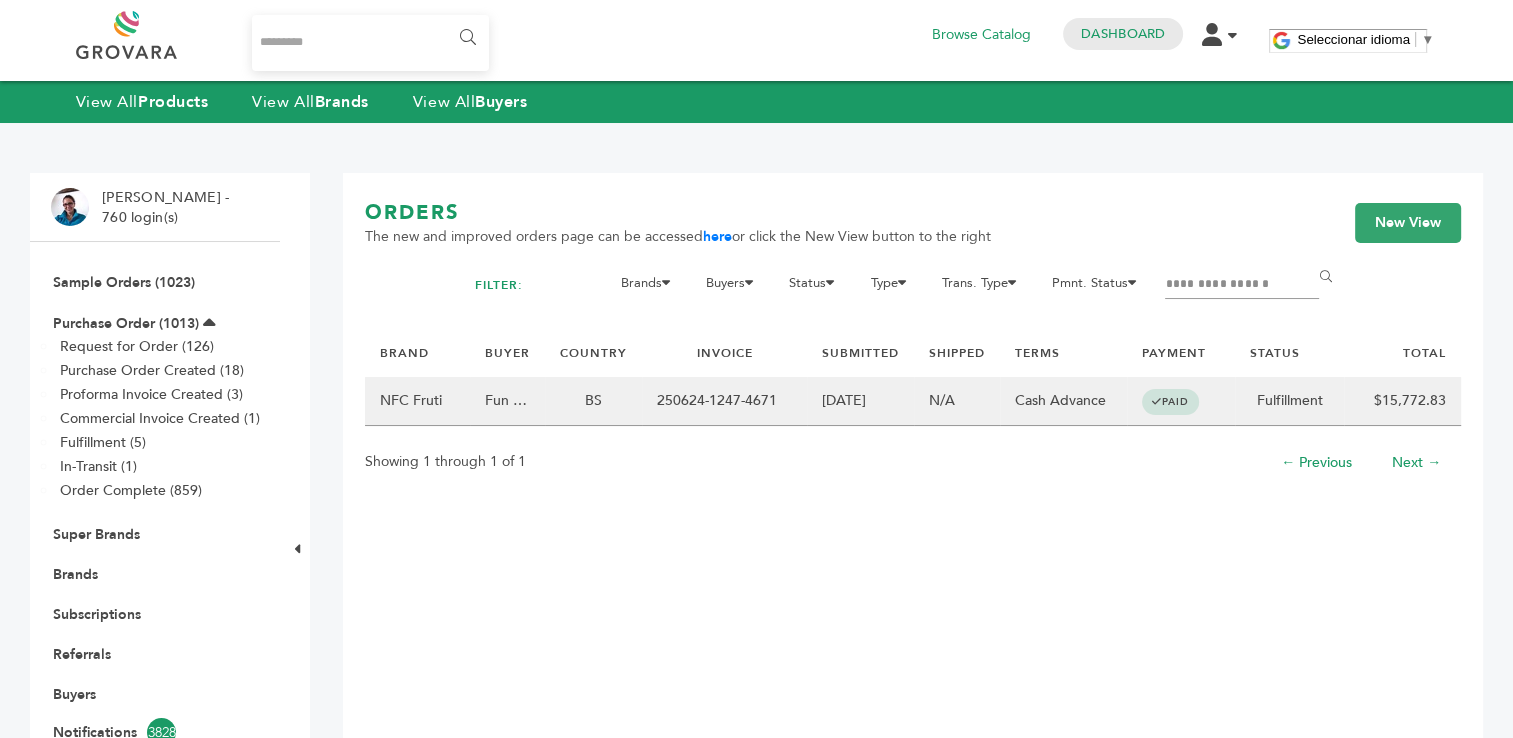 click on "250624-1247-4671" at bounding box center [724, 401] 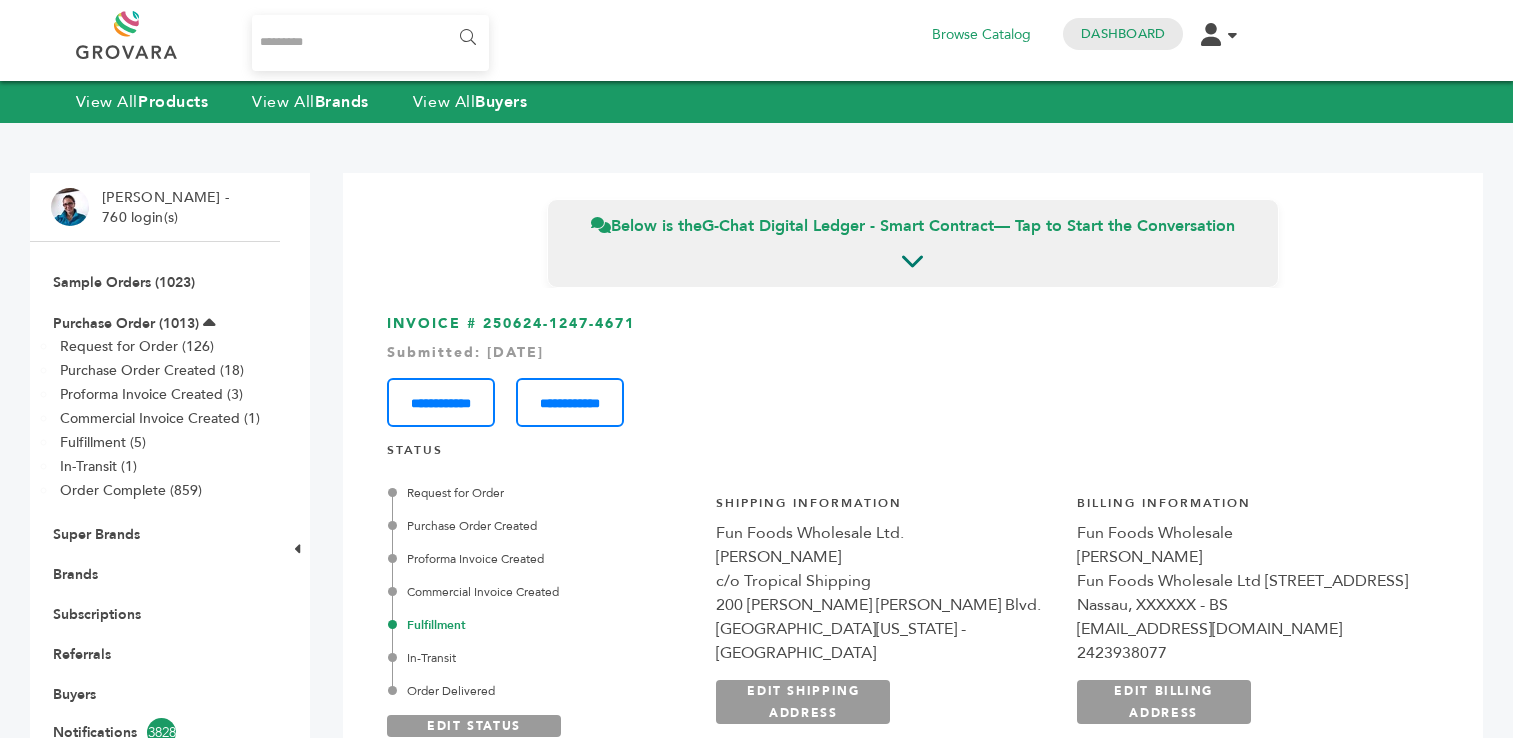 scroll, scrollTop: 0, scrollLeft: 0, axis: both 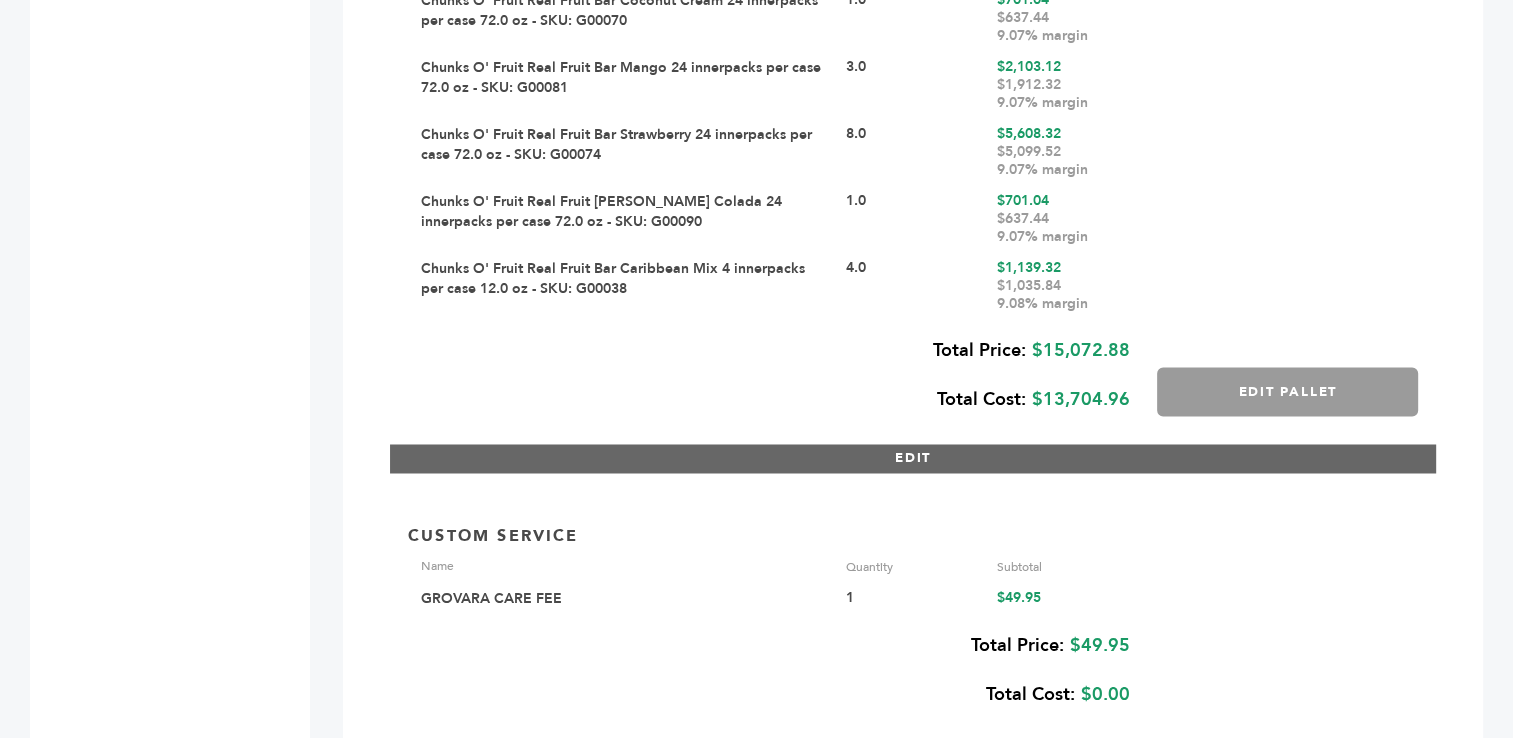 click on "EDIT" at bounding box center (913, 458) 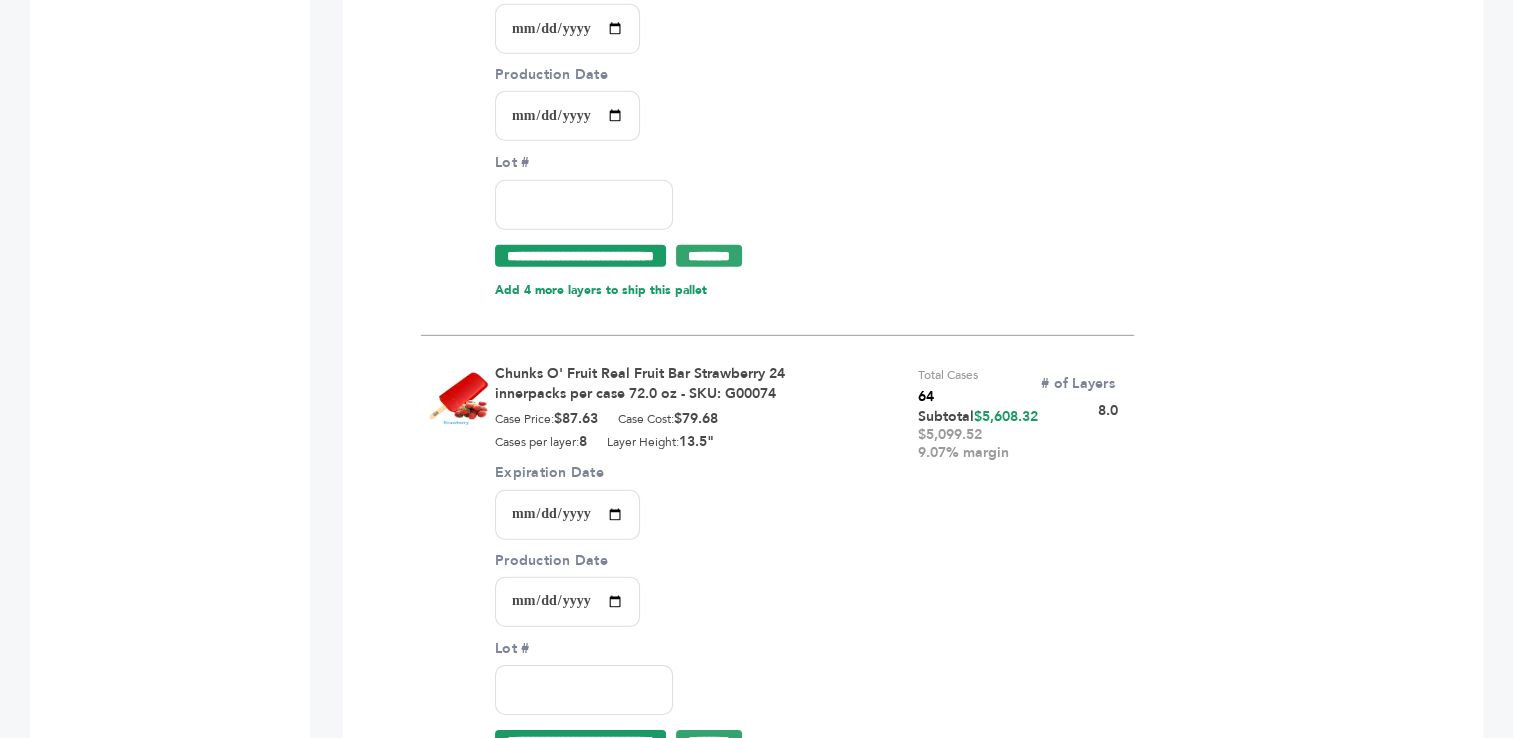 scroll, scrollTop: 5841, scrollLeft: 0, axis: vertical 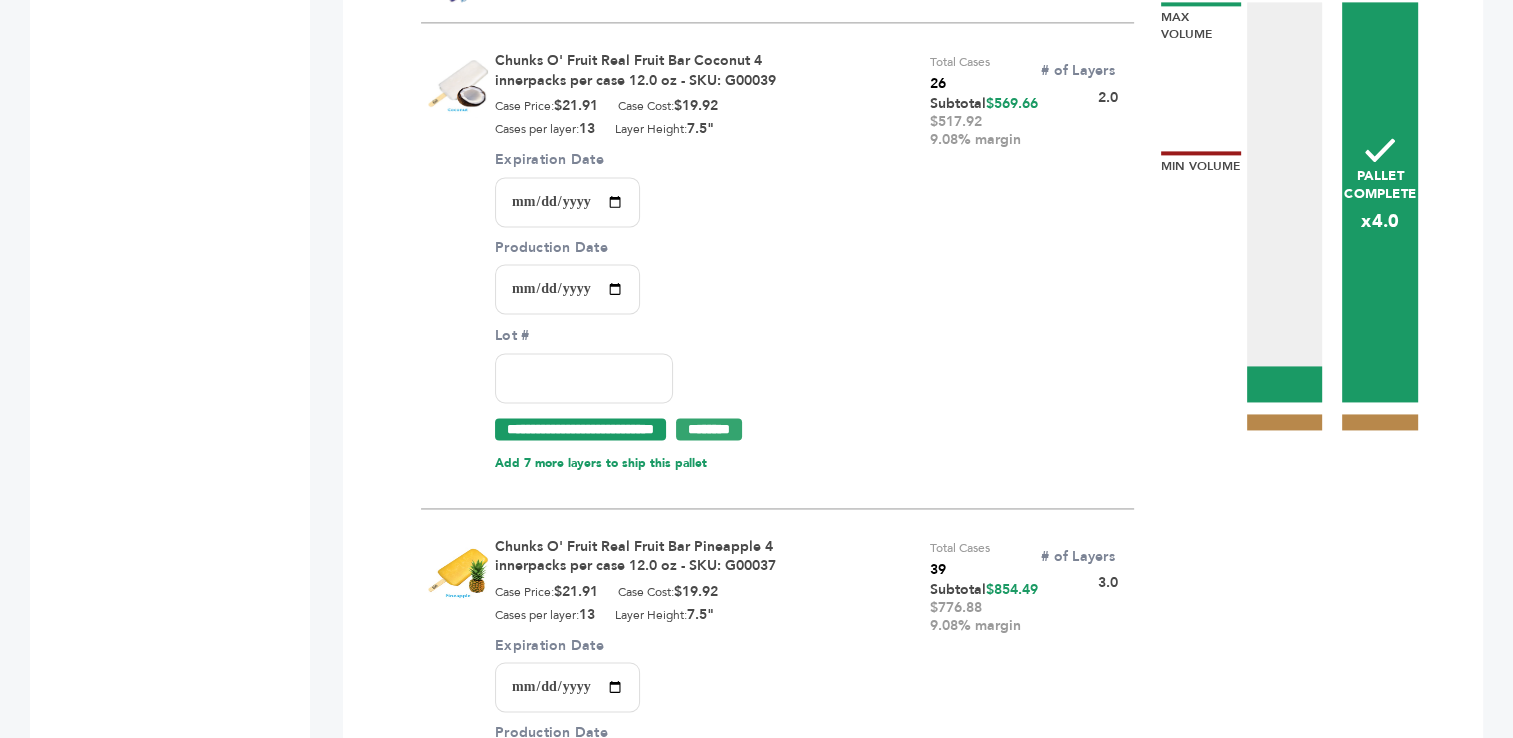click on "Expiration Date" at bounding box center [567, 202] 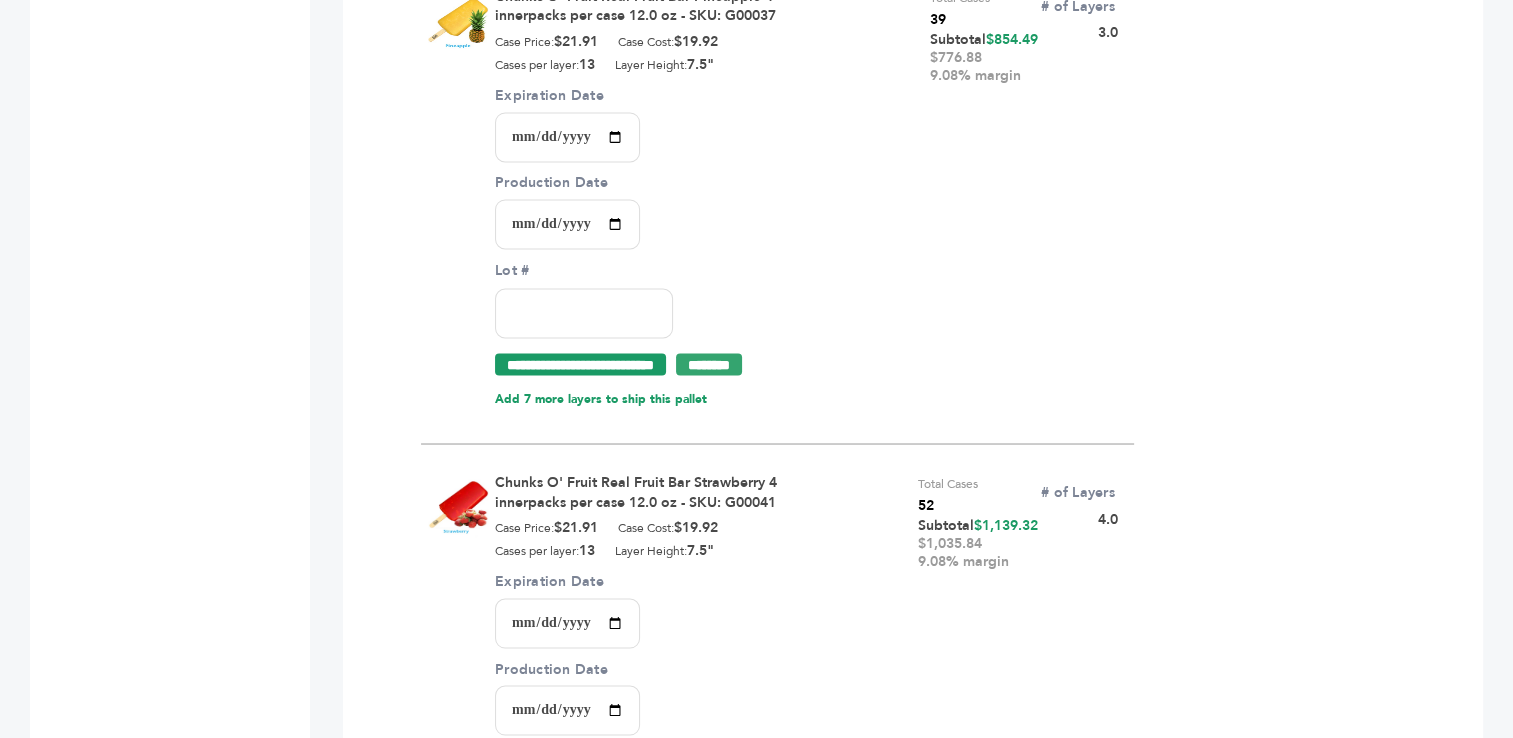 scroll, scrollTop: 3354, scrollLeft: 0, axis: vertical 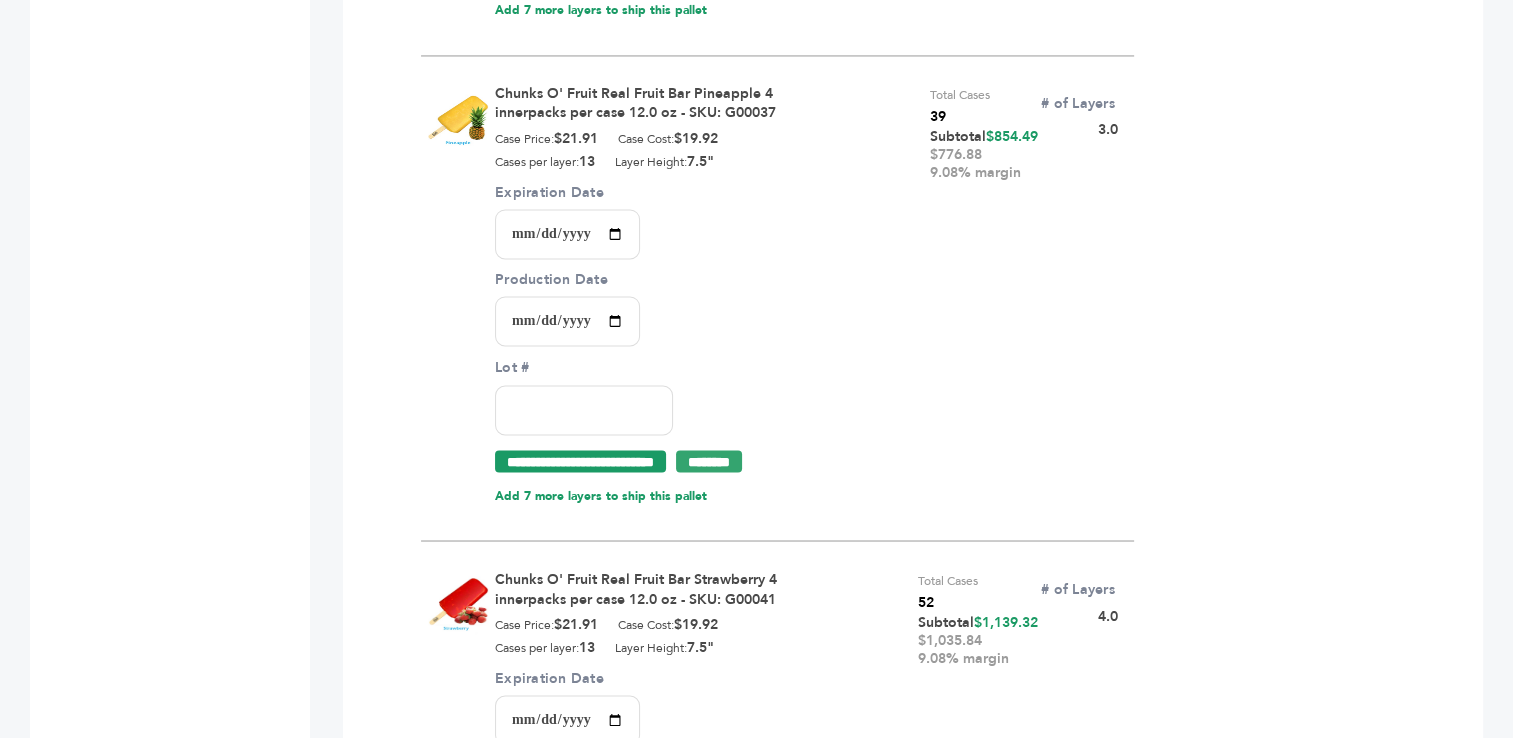 type on "*****" 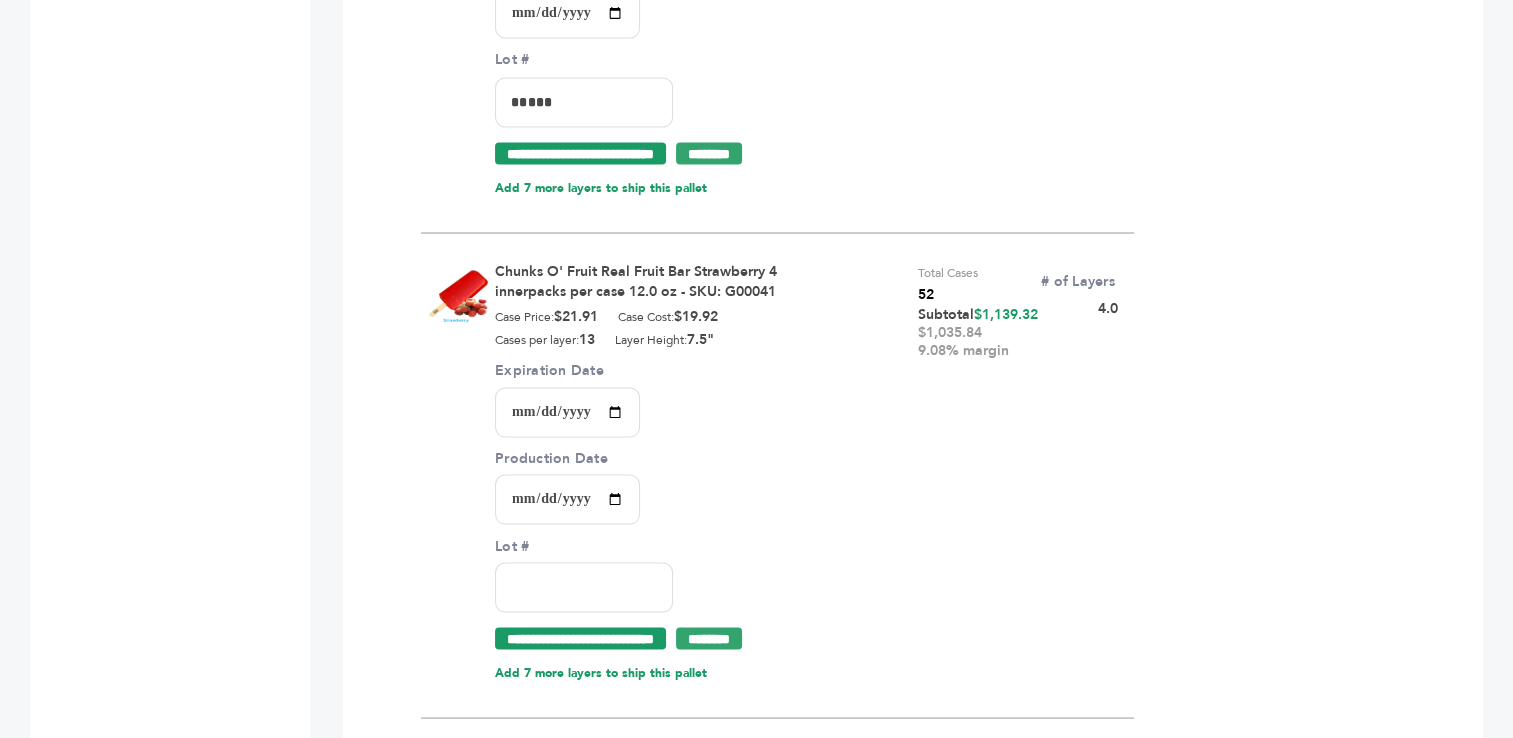 scroll, scrollTop: 3880, scrollLeft: 0, axis: vertical 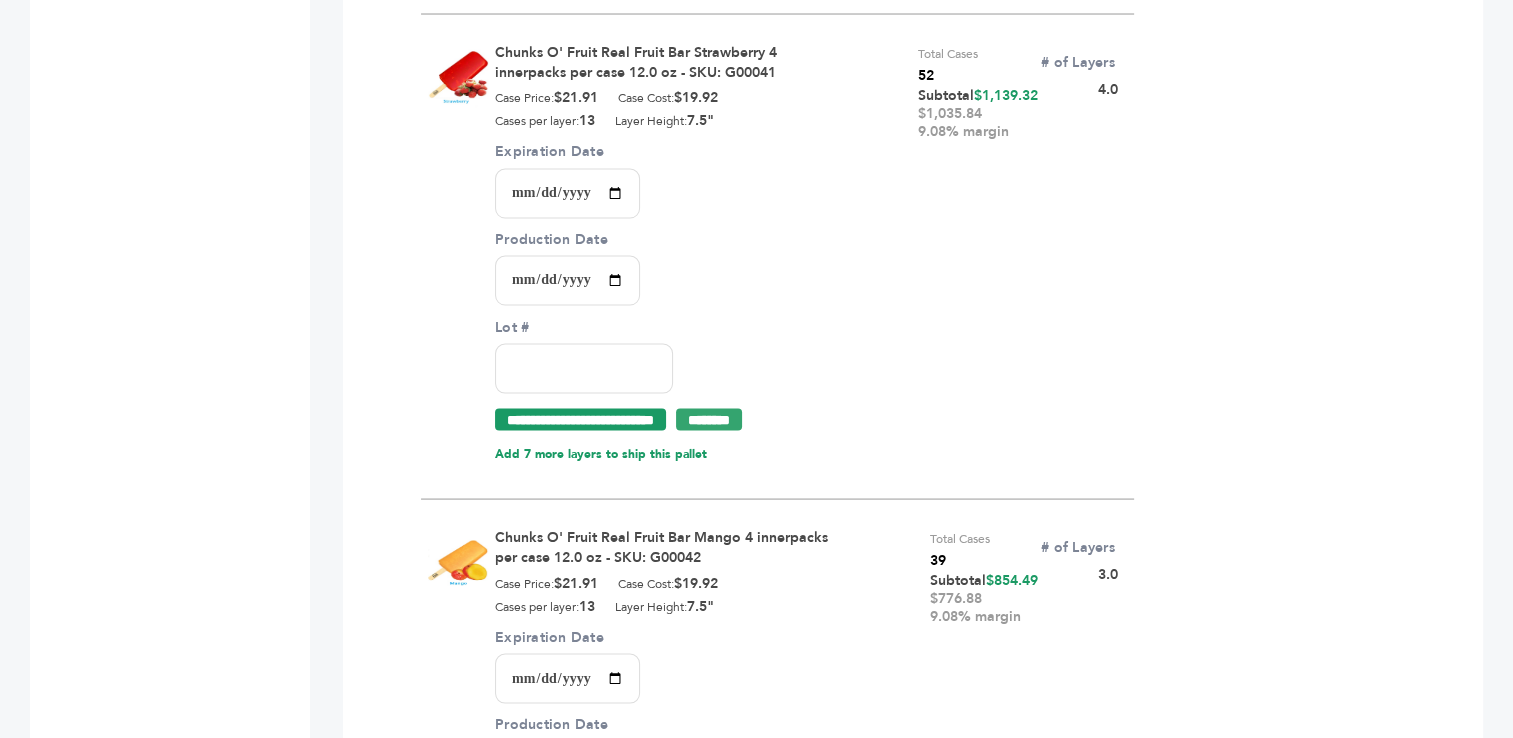 type on "*****" 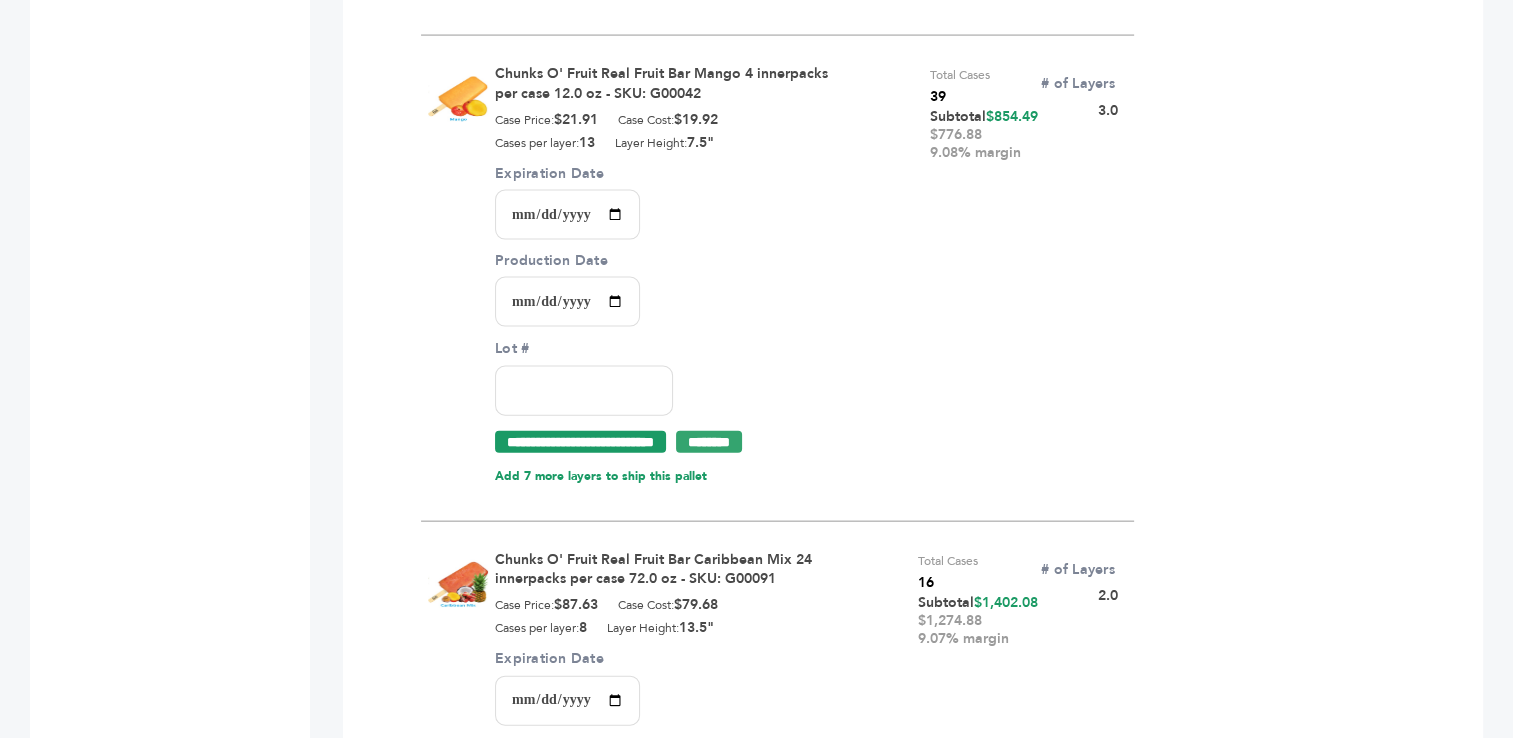 scroll, scrollTop: 4368, scrollLeft: 0, axis: vertical 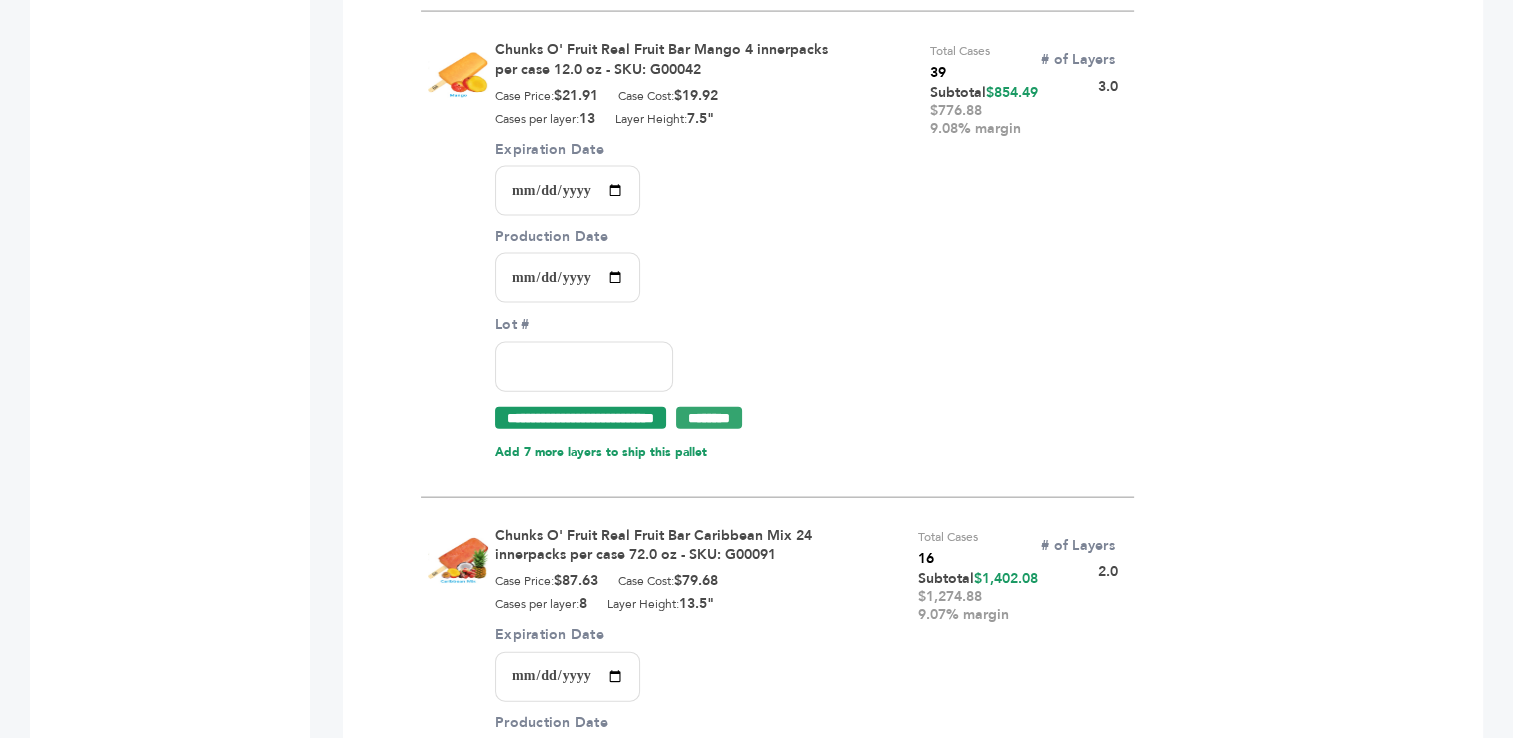 type on "*****" 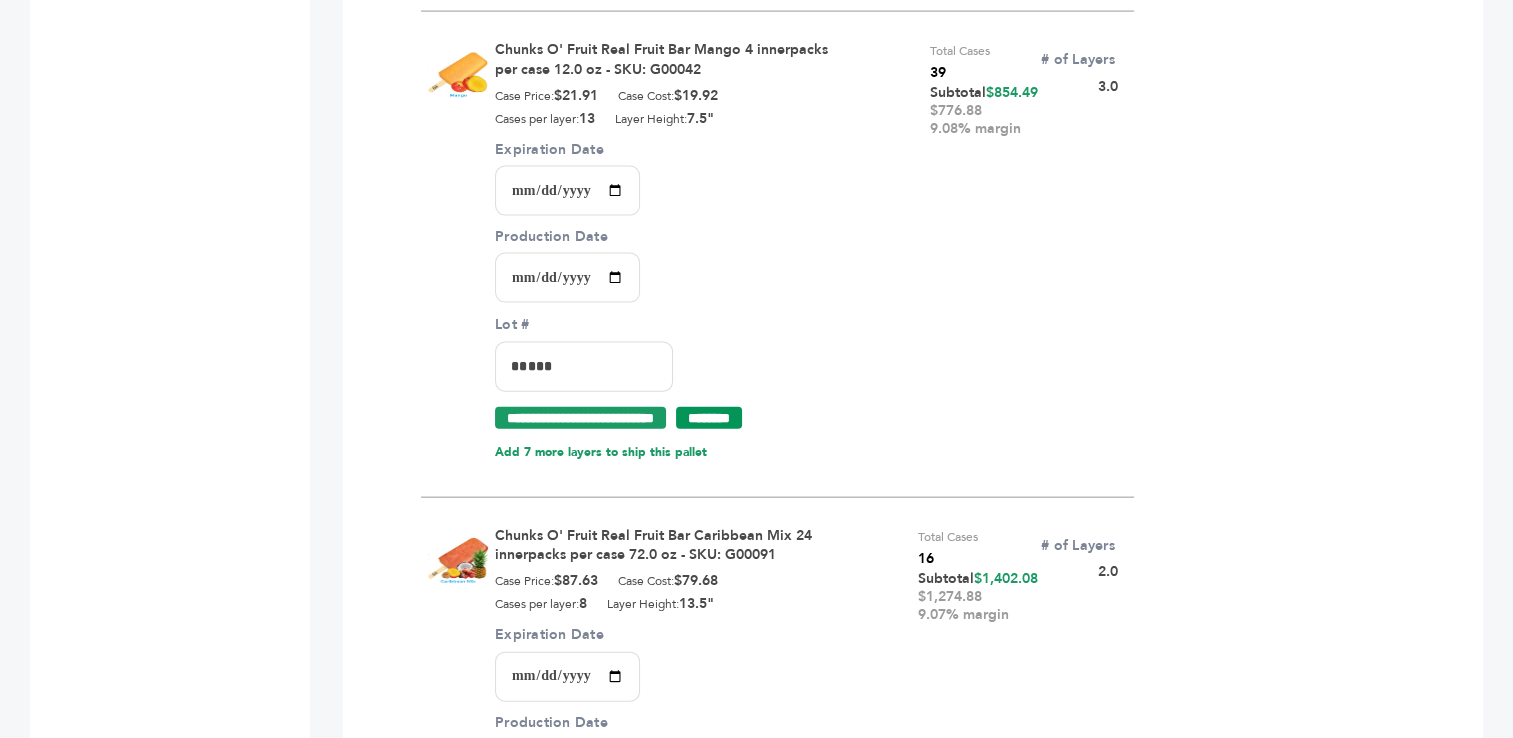 type on "*****" 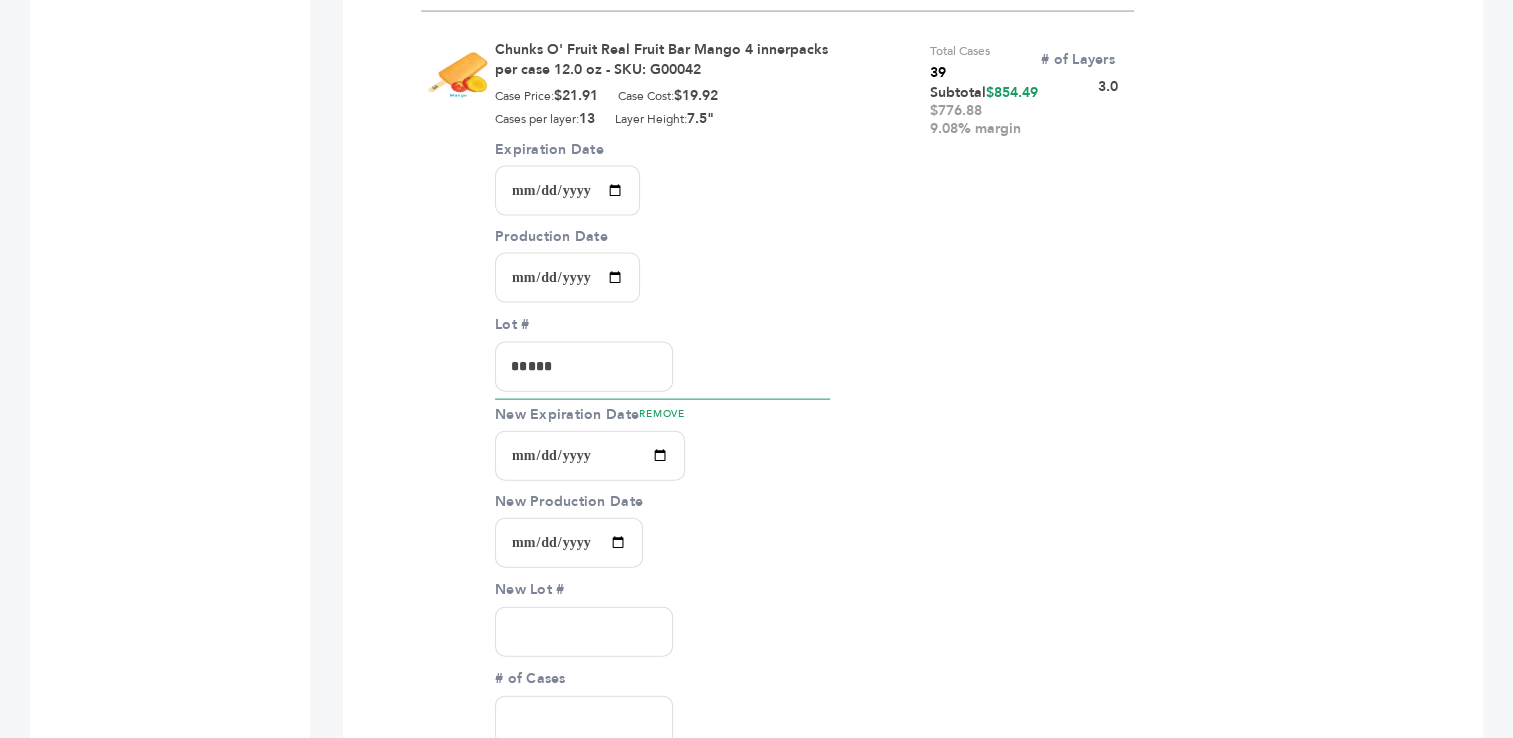 click on "**********" at bounding box center [567, 191] 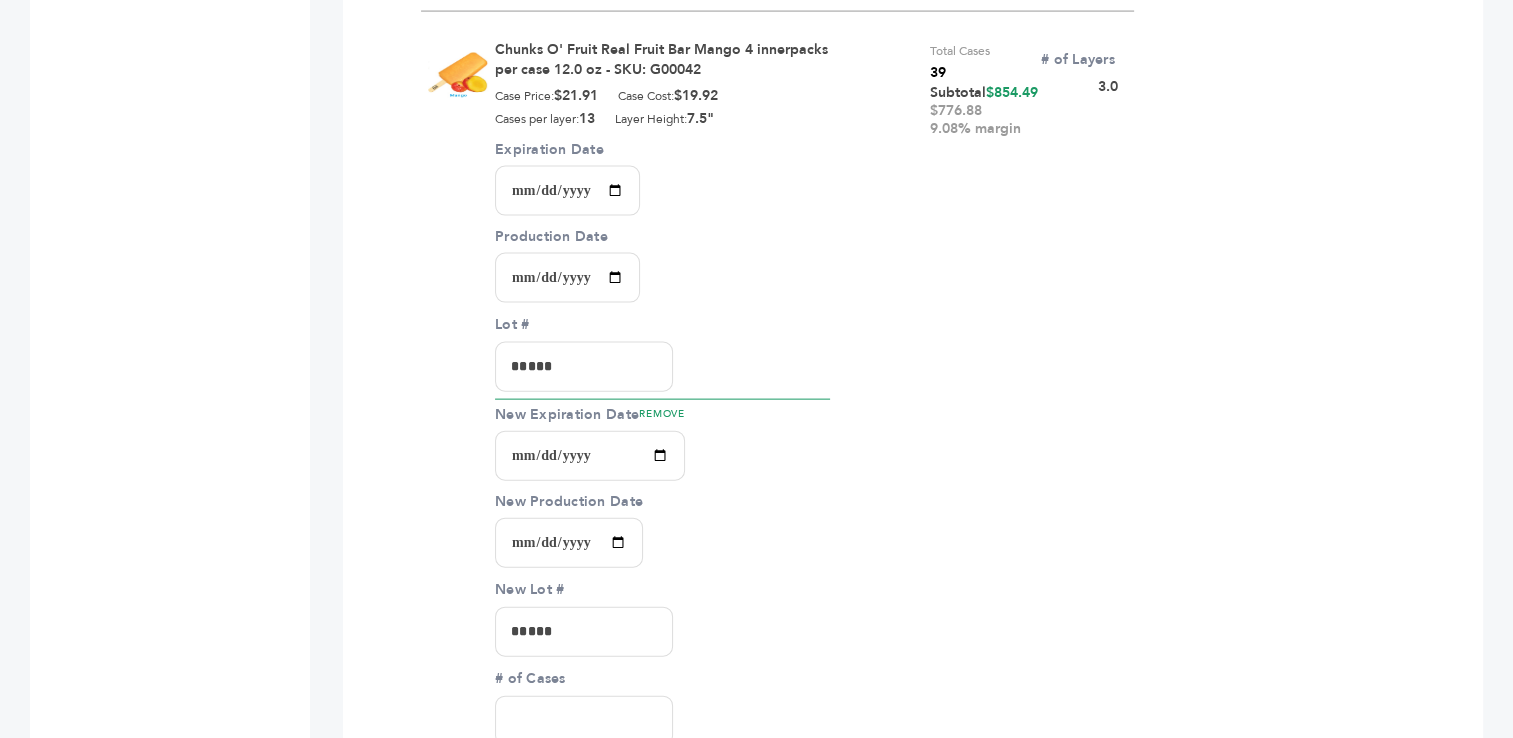type on "*****" 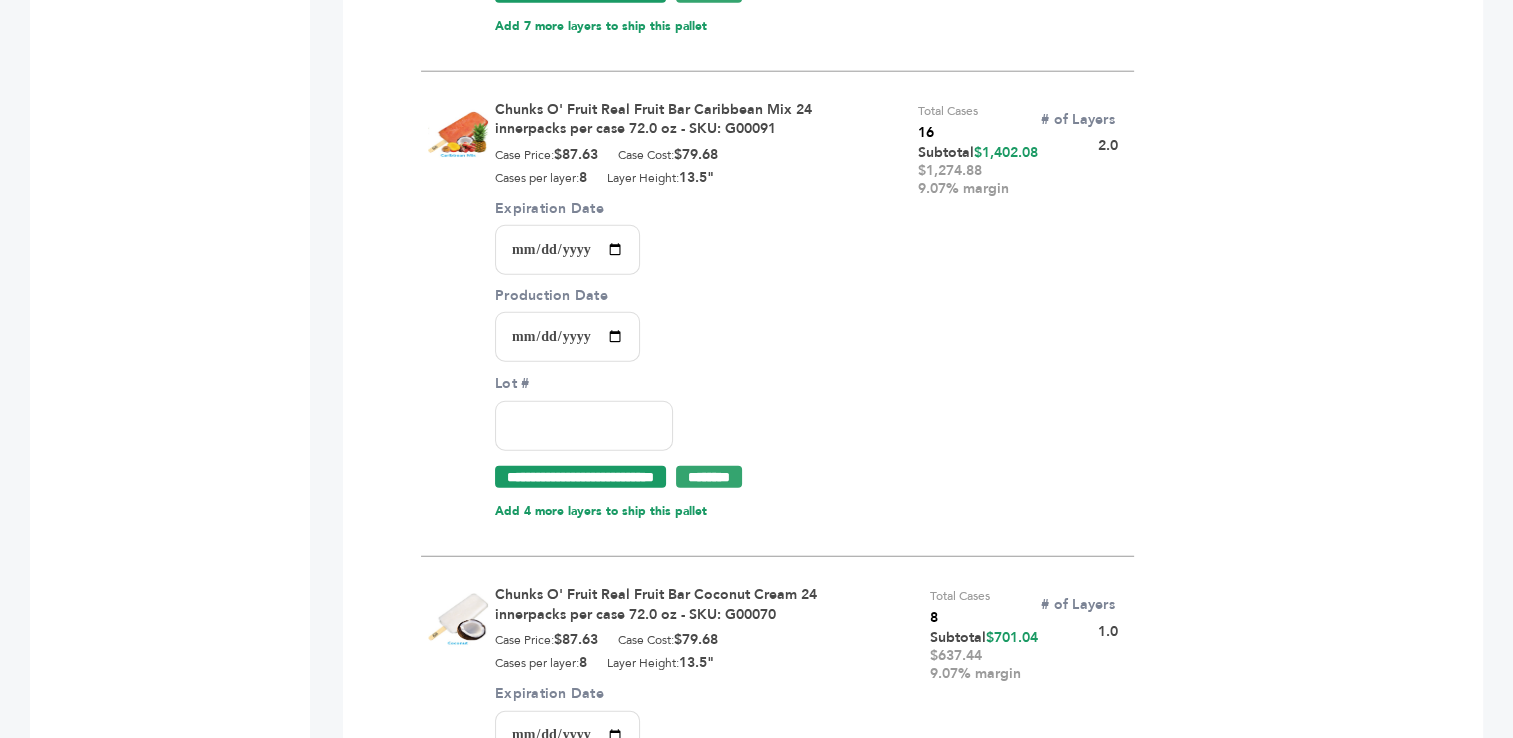 scroll, scrollTop: 5186, scrollLeft: 0, axis: vertical 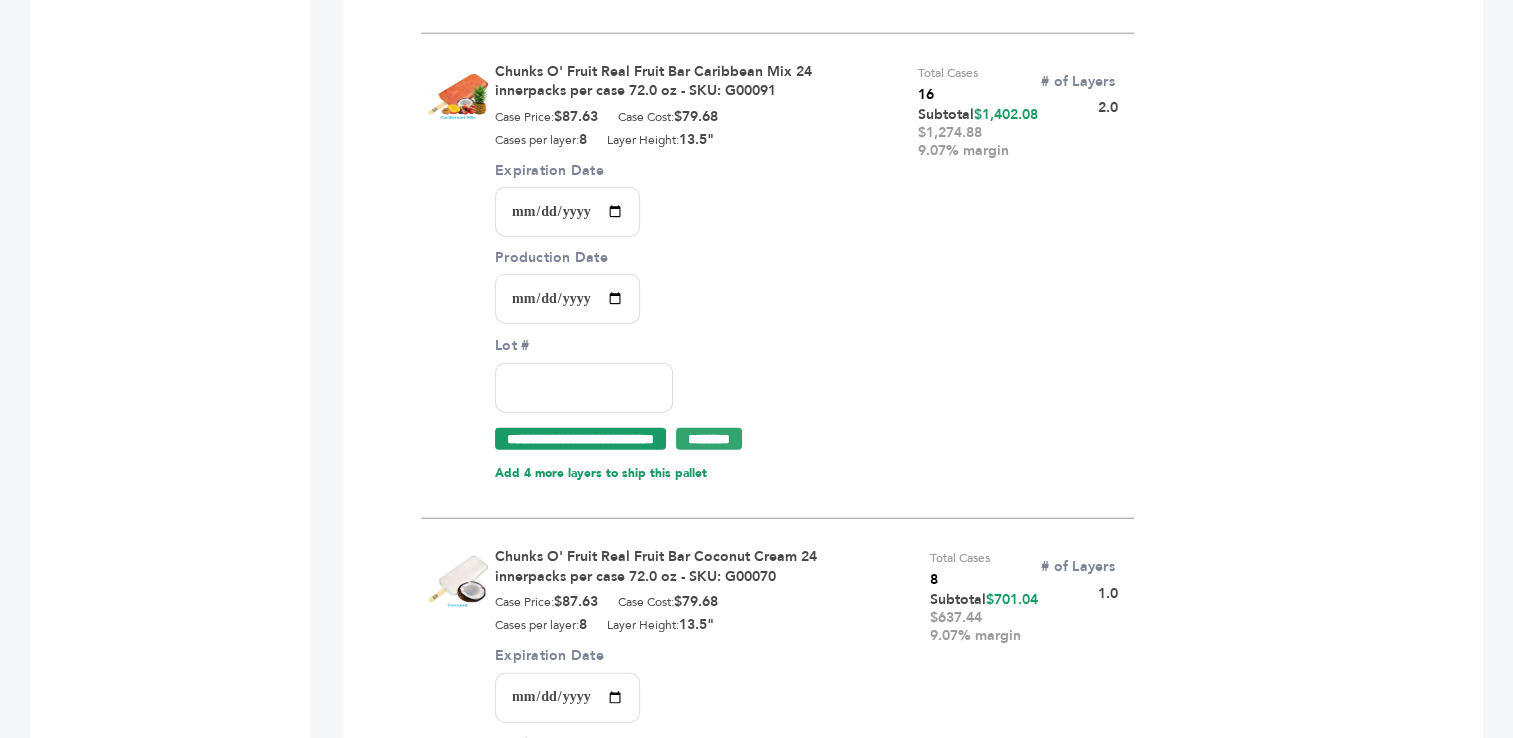 type on "**" 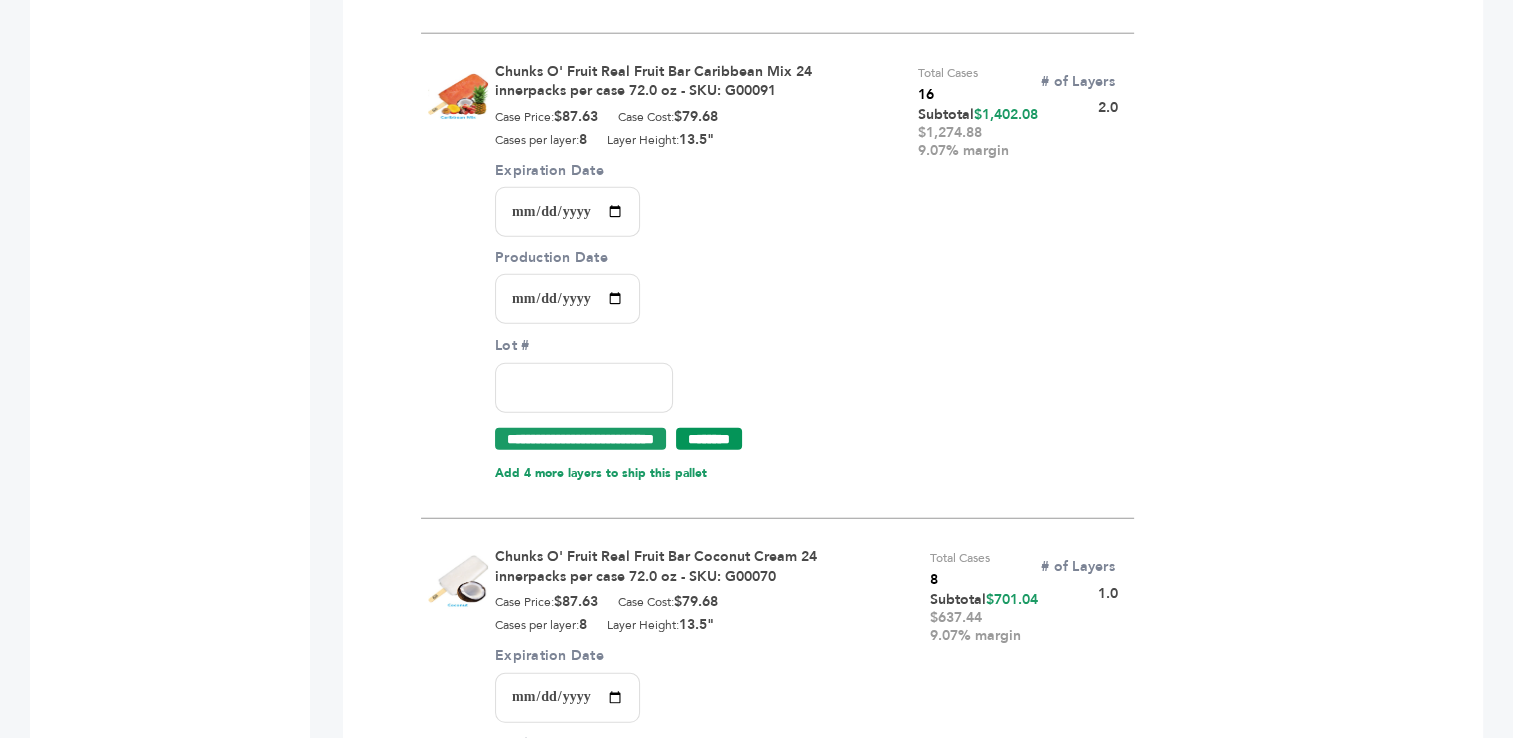 paste on "*****" 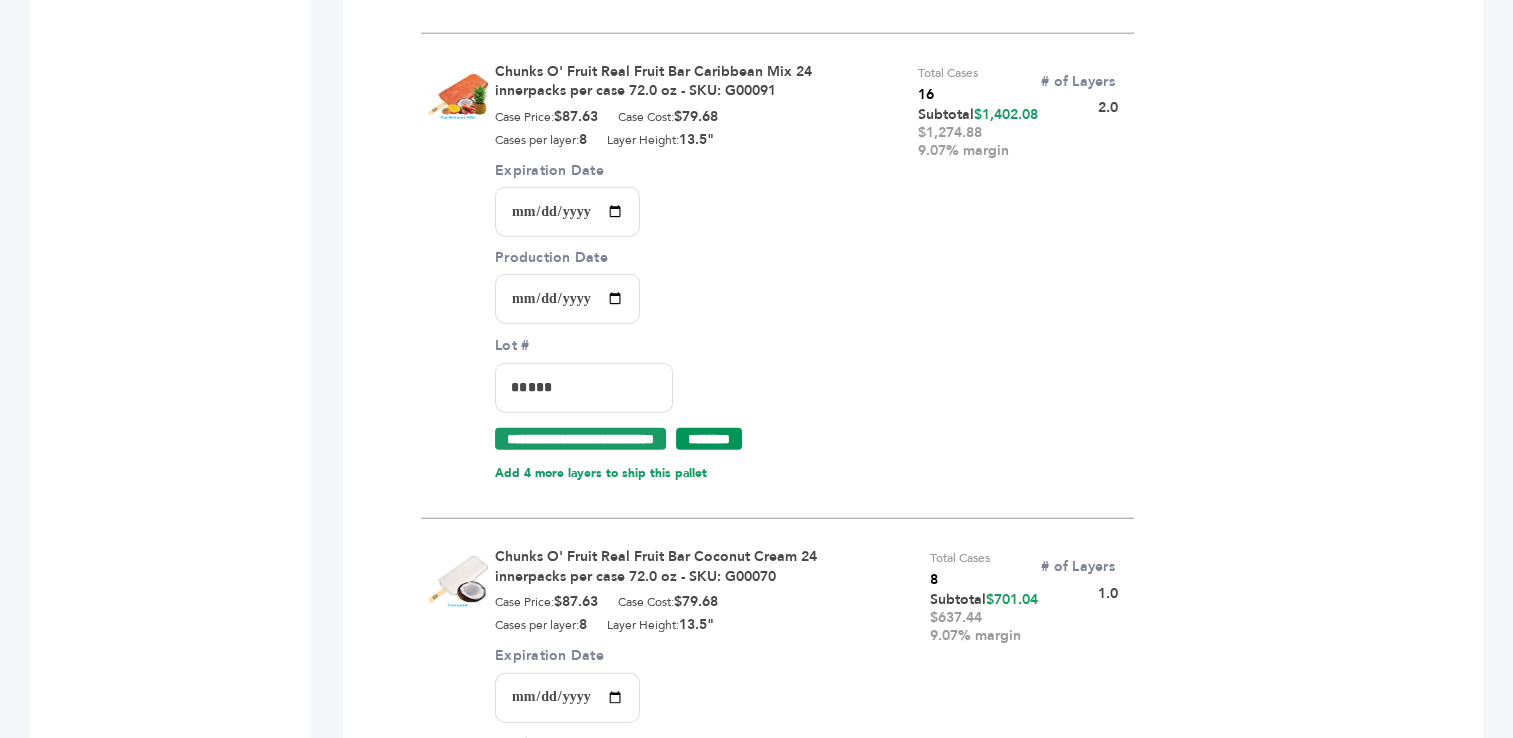 type on "*****" 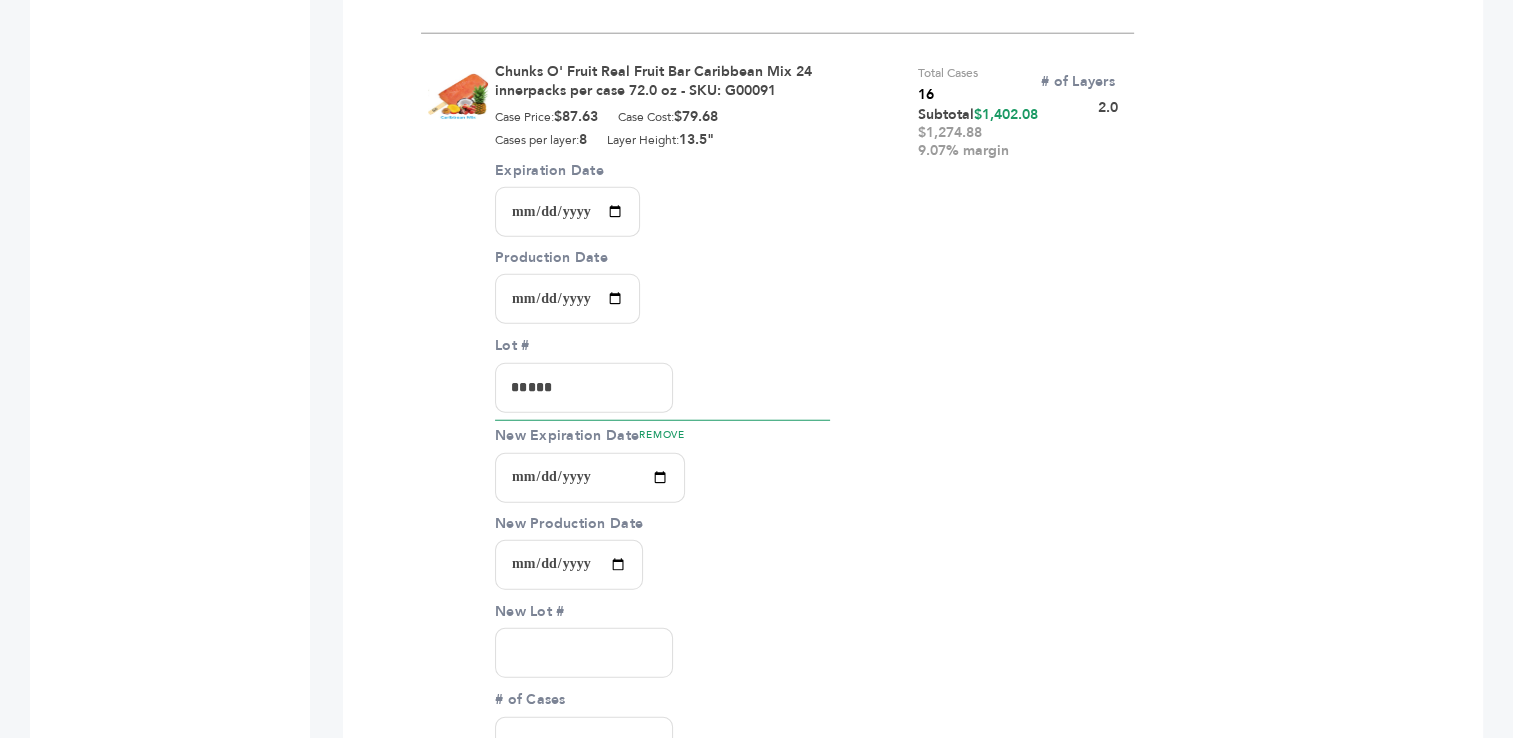 click on "New Expiration Date  REMOVE" at bounding box center [590, 478] 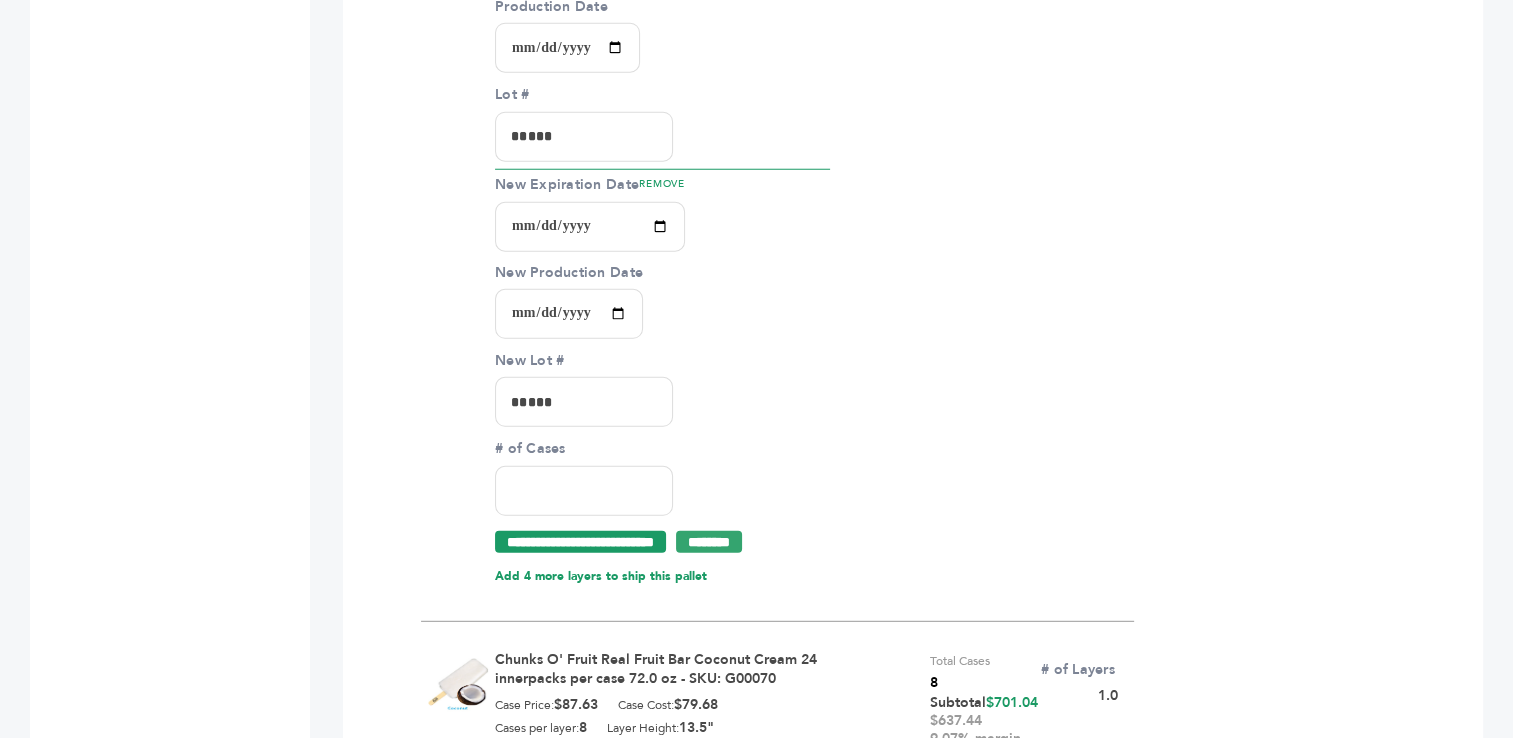 scroll, scrollTop: 5579, scrollLeft: 0, axis: vertical 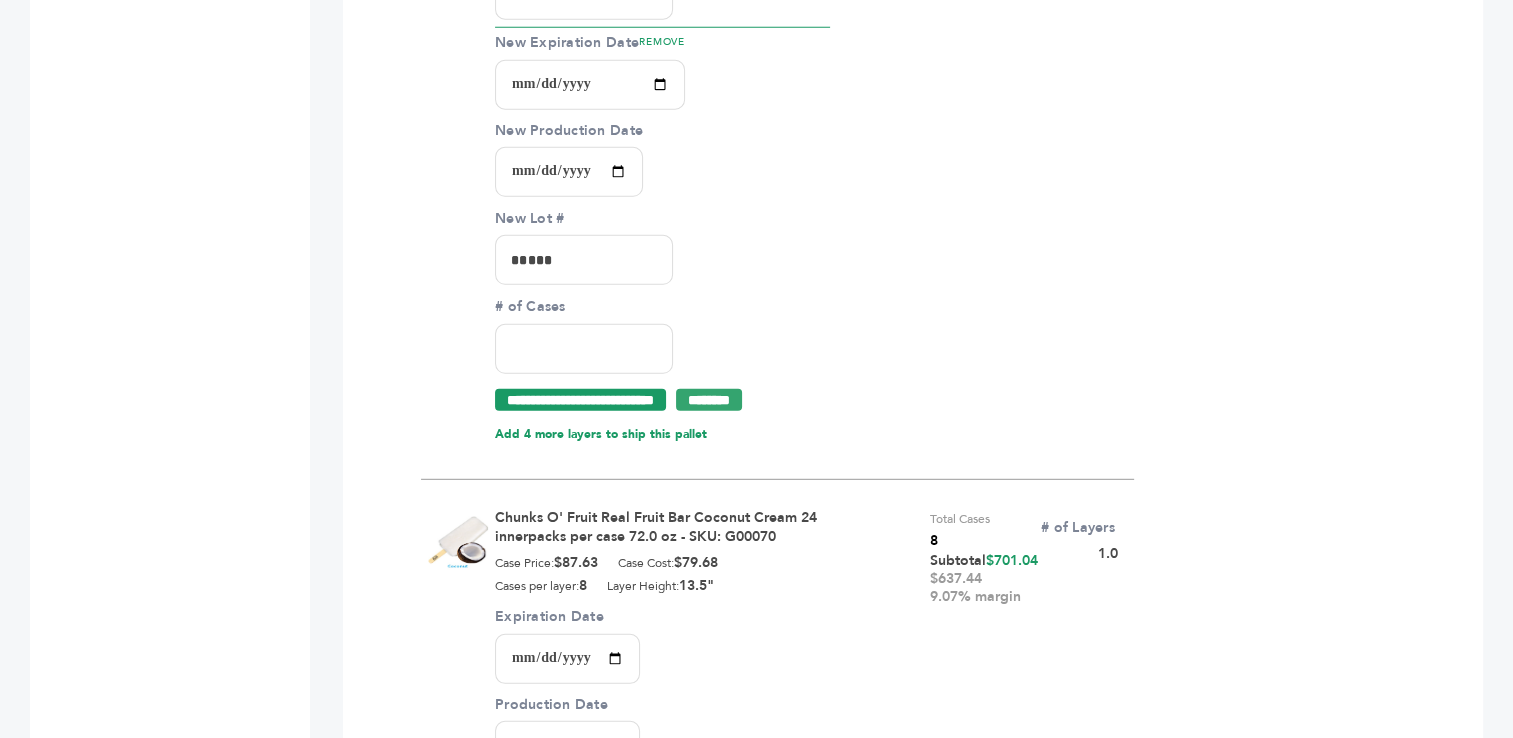 type on "*****" 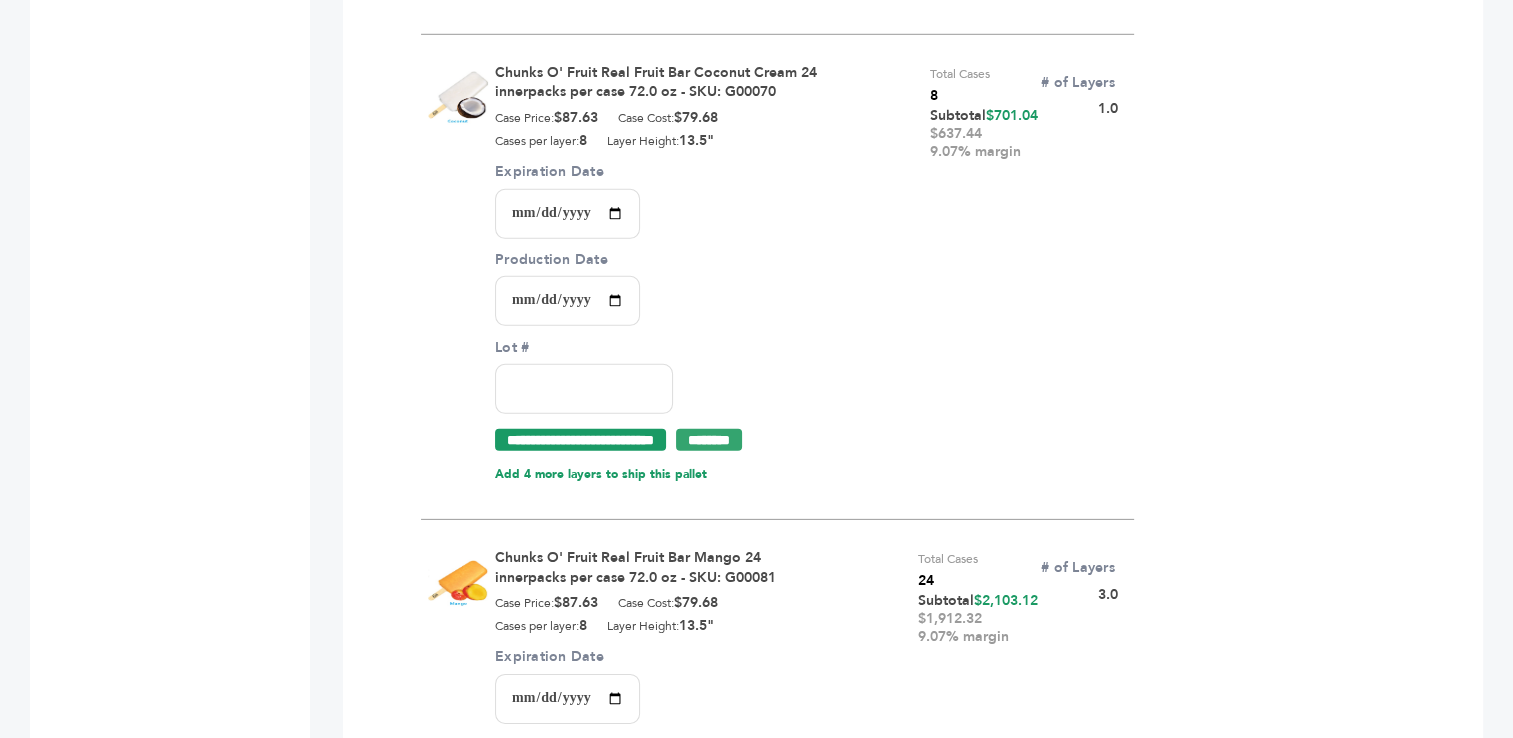 scroll, scrollTop: 6088, scrollLeft: 0, axis: vertical 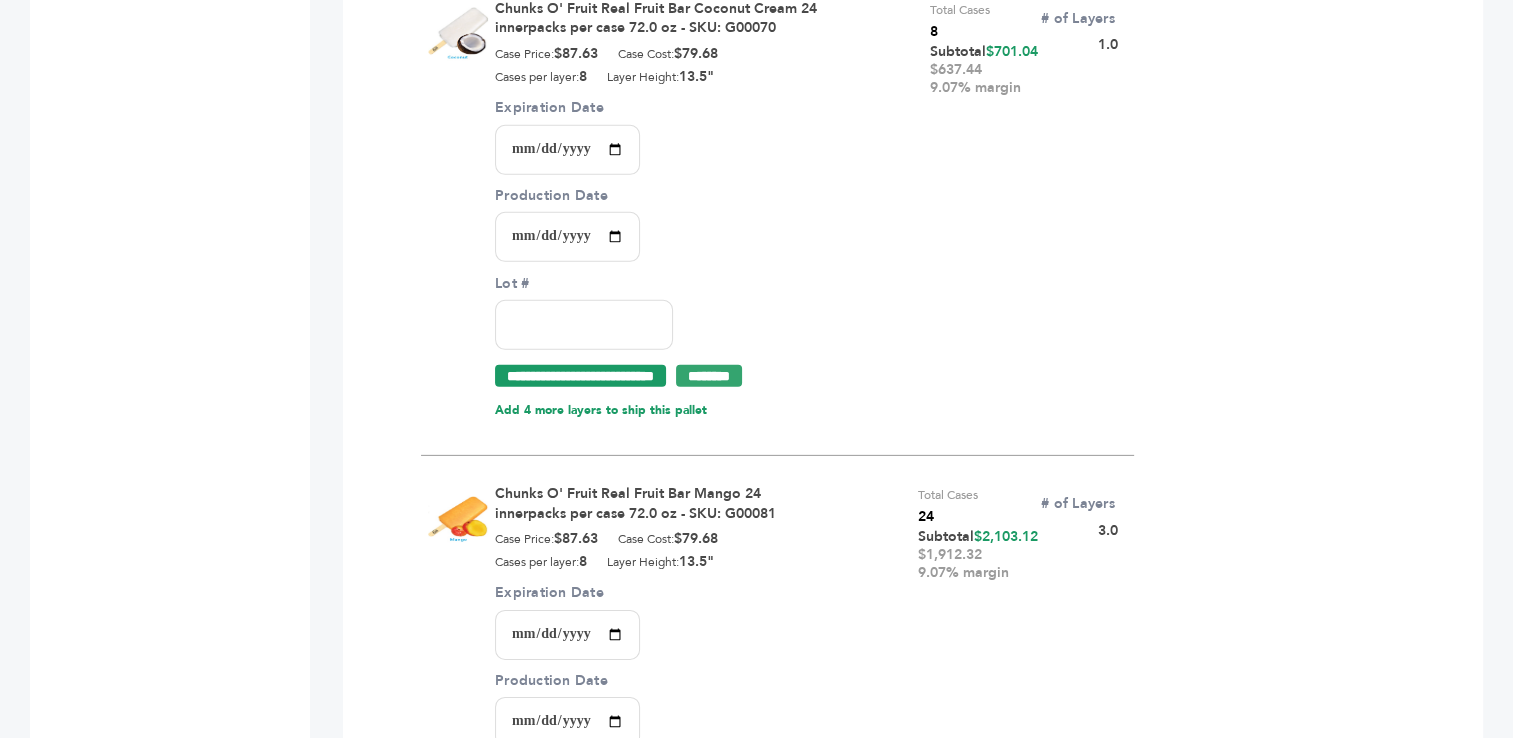 type on "*" 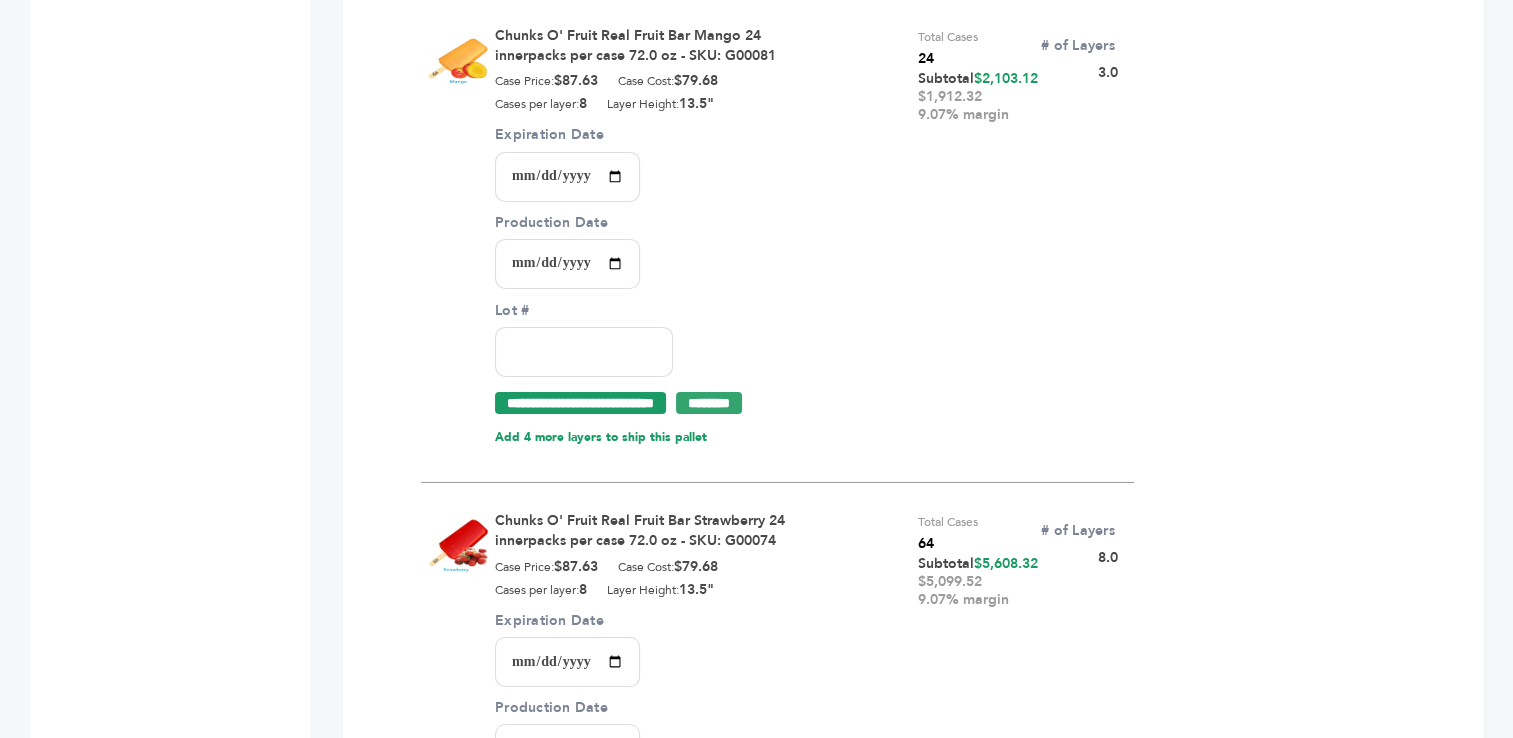 scroll, scrollTop: 6559, scrollLeft: 0, axis: vertical 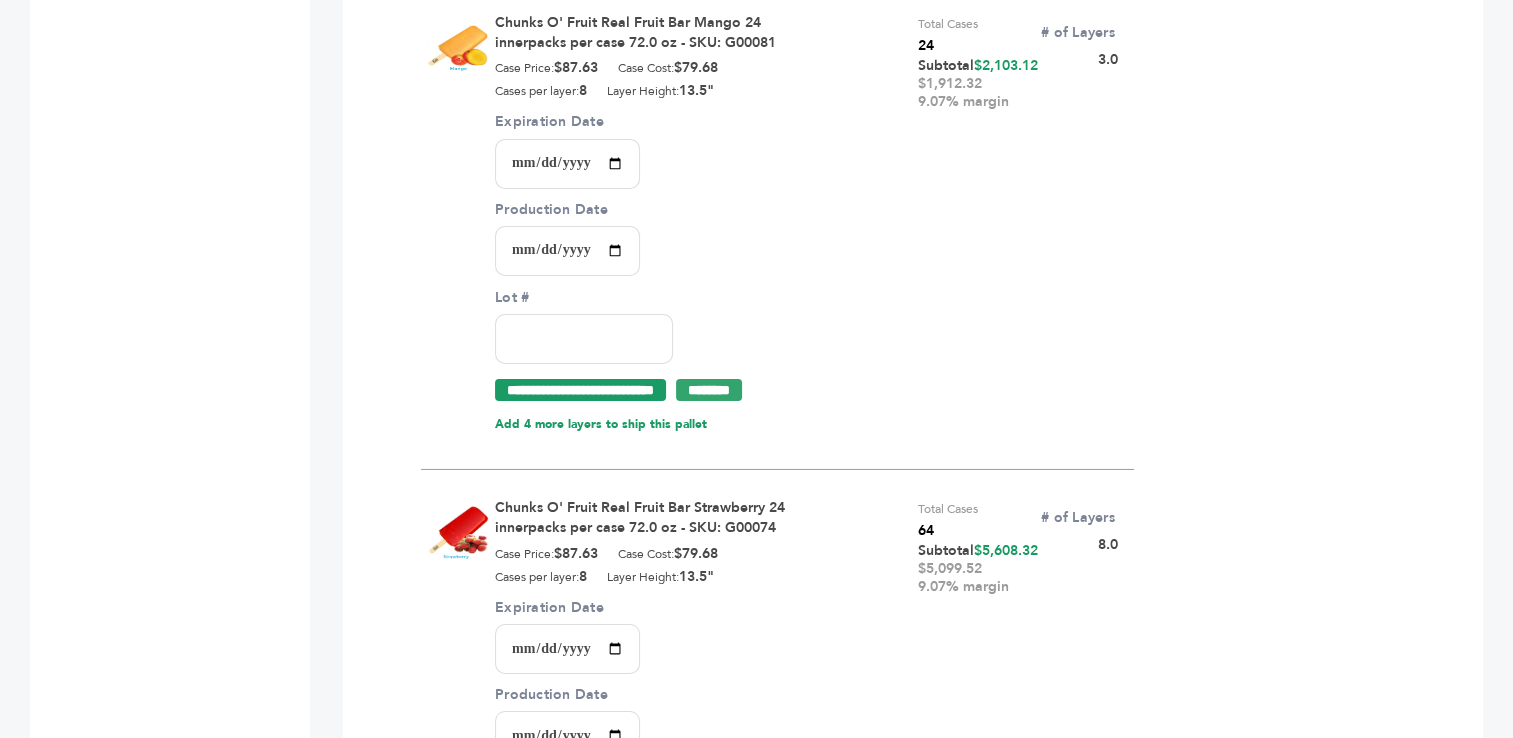 type on "*****" 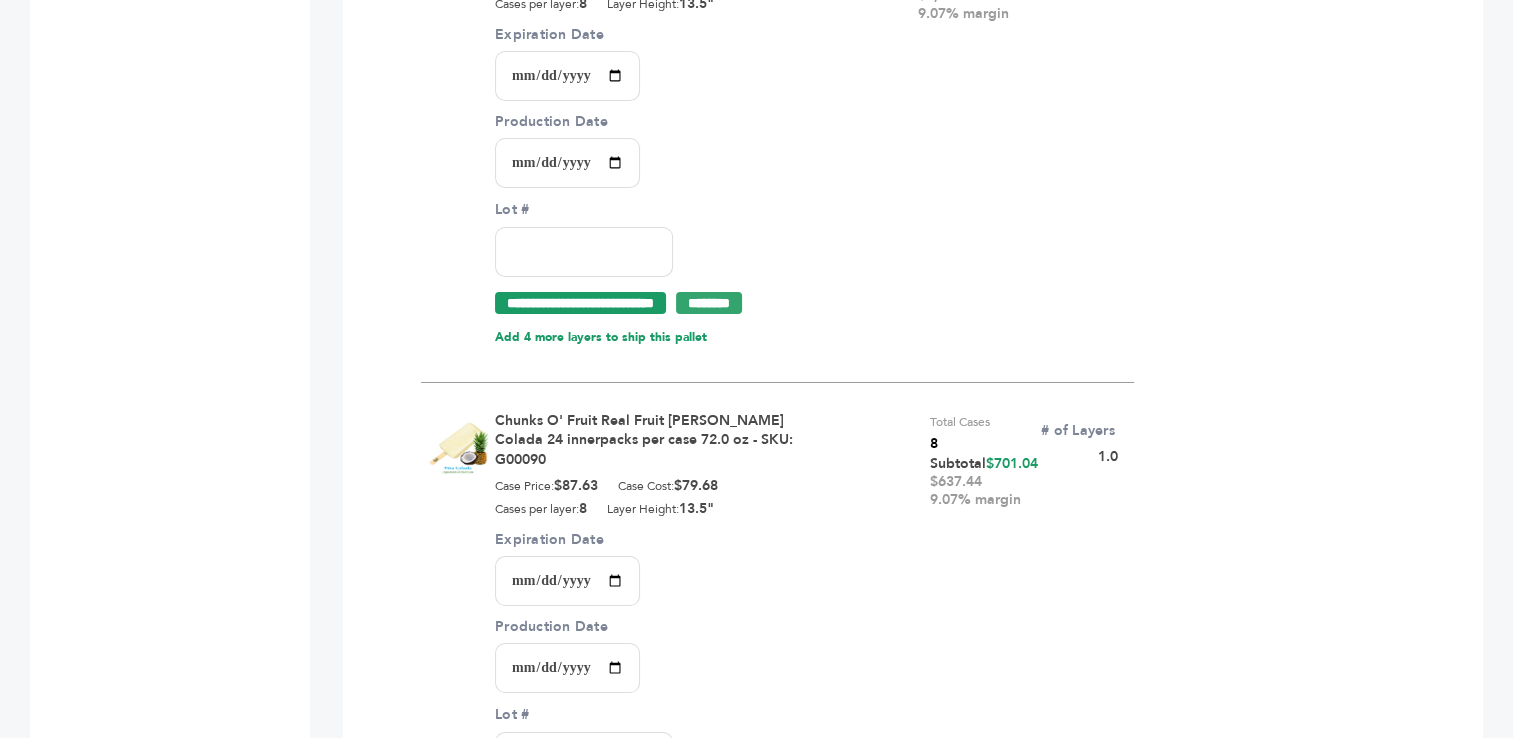 scroll, scrollTop: 7029, scrollLeft: 0, axis: vertical 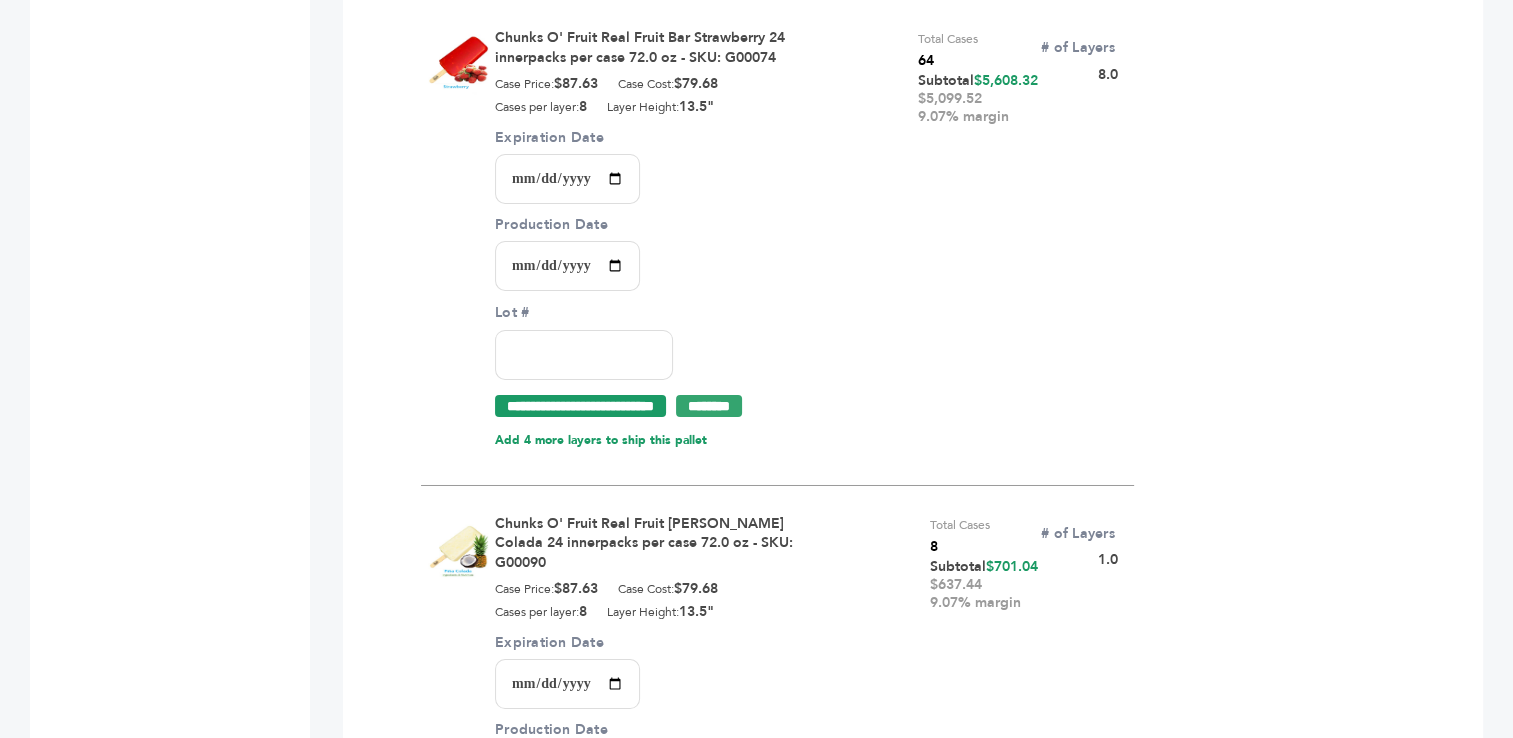 type on "*****" 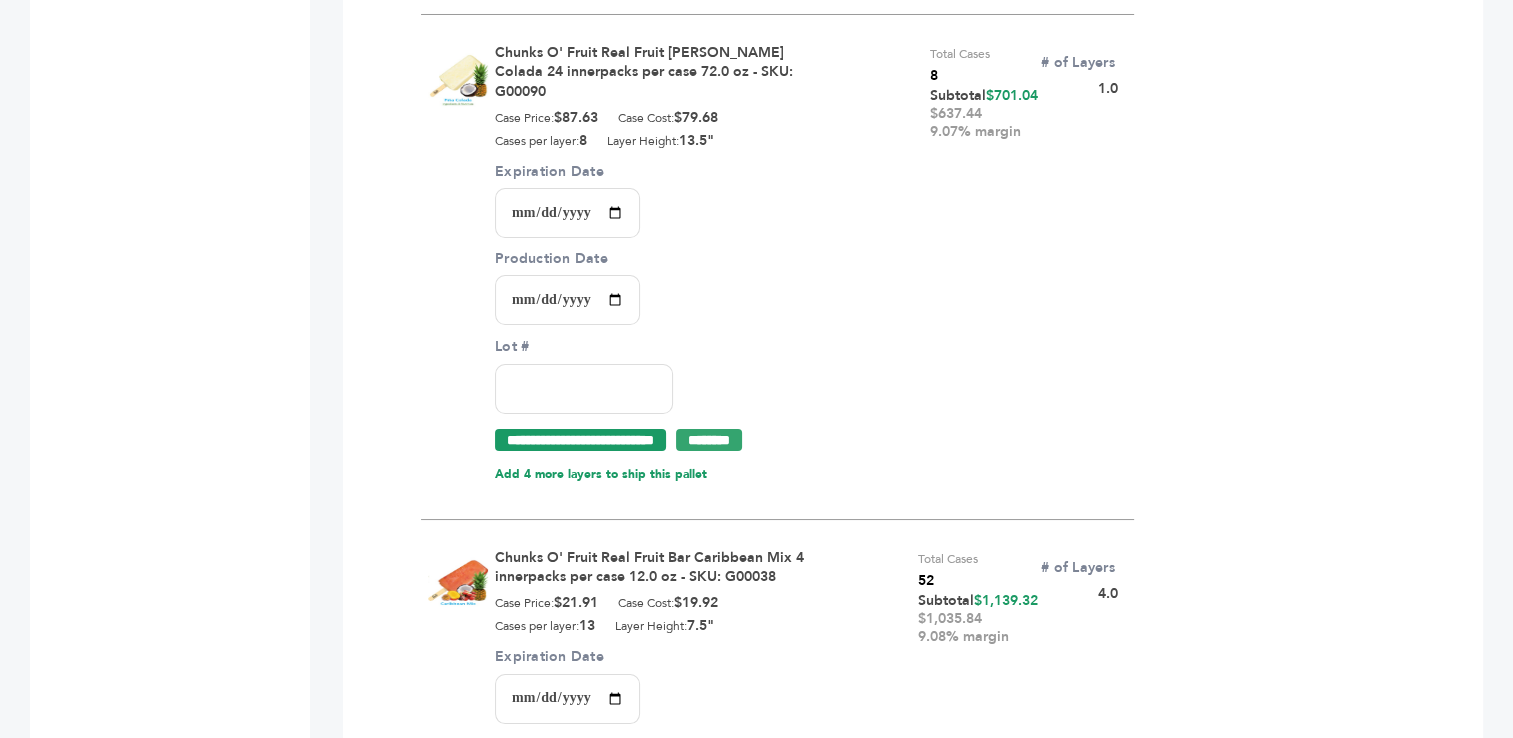 scroll, scrollTop: 7512, scrollLeft: 0, axis: vertical 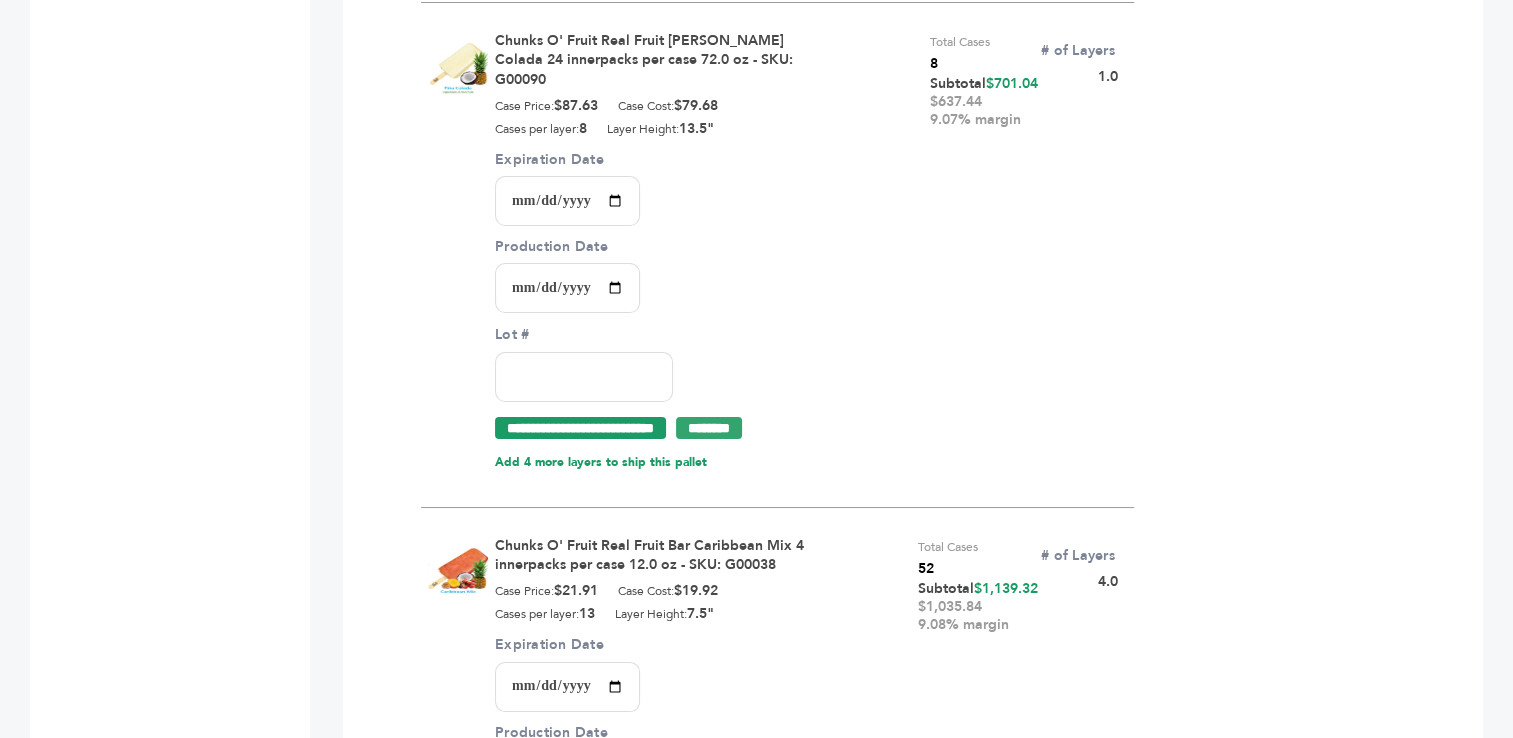 type on "*****" 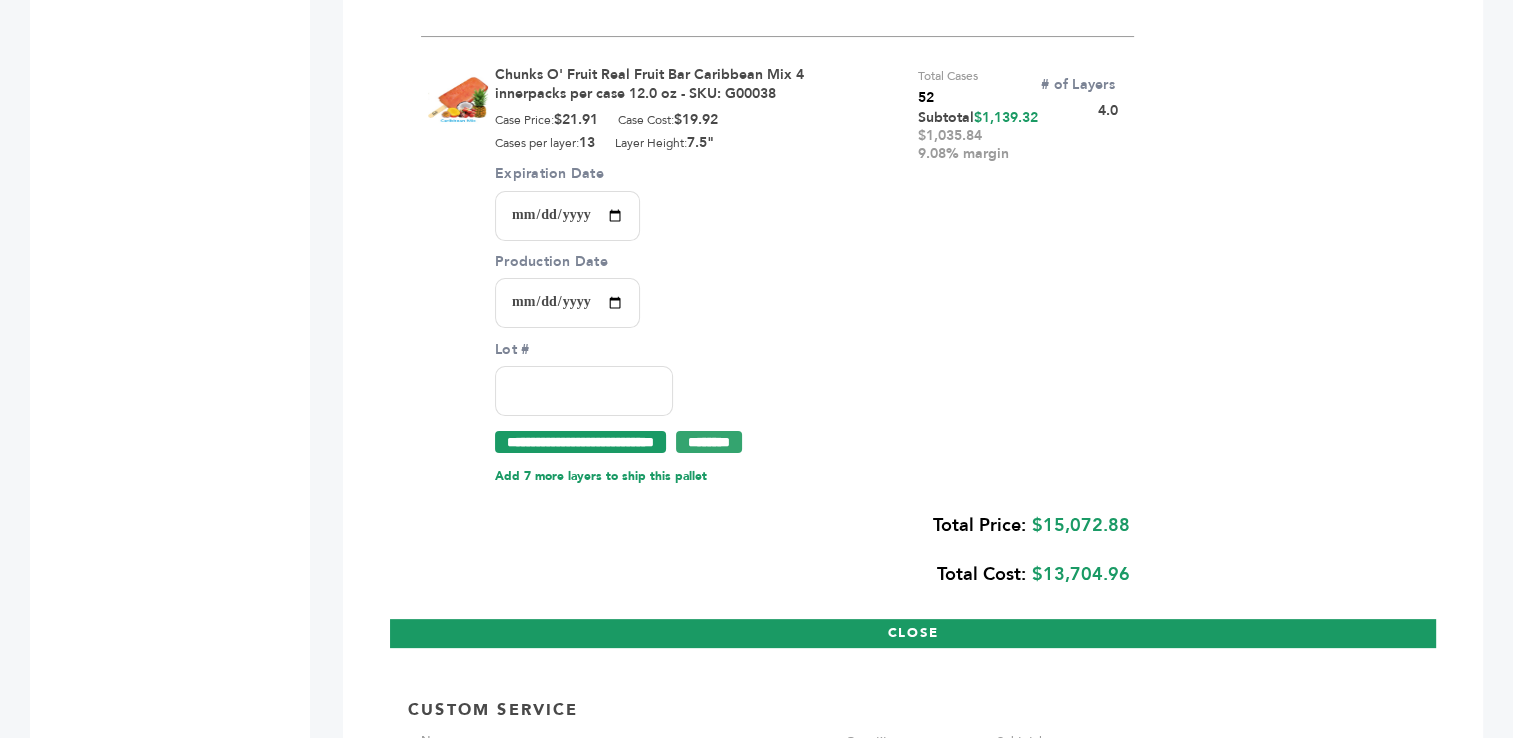 scroll, scrollTop: 7996, scrollLeft: 0, axis: vertical 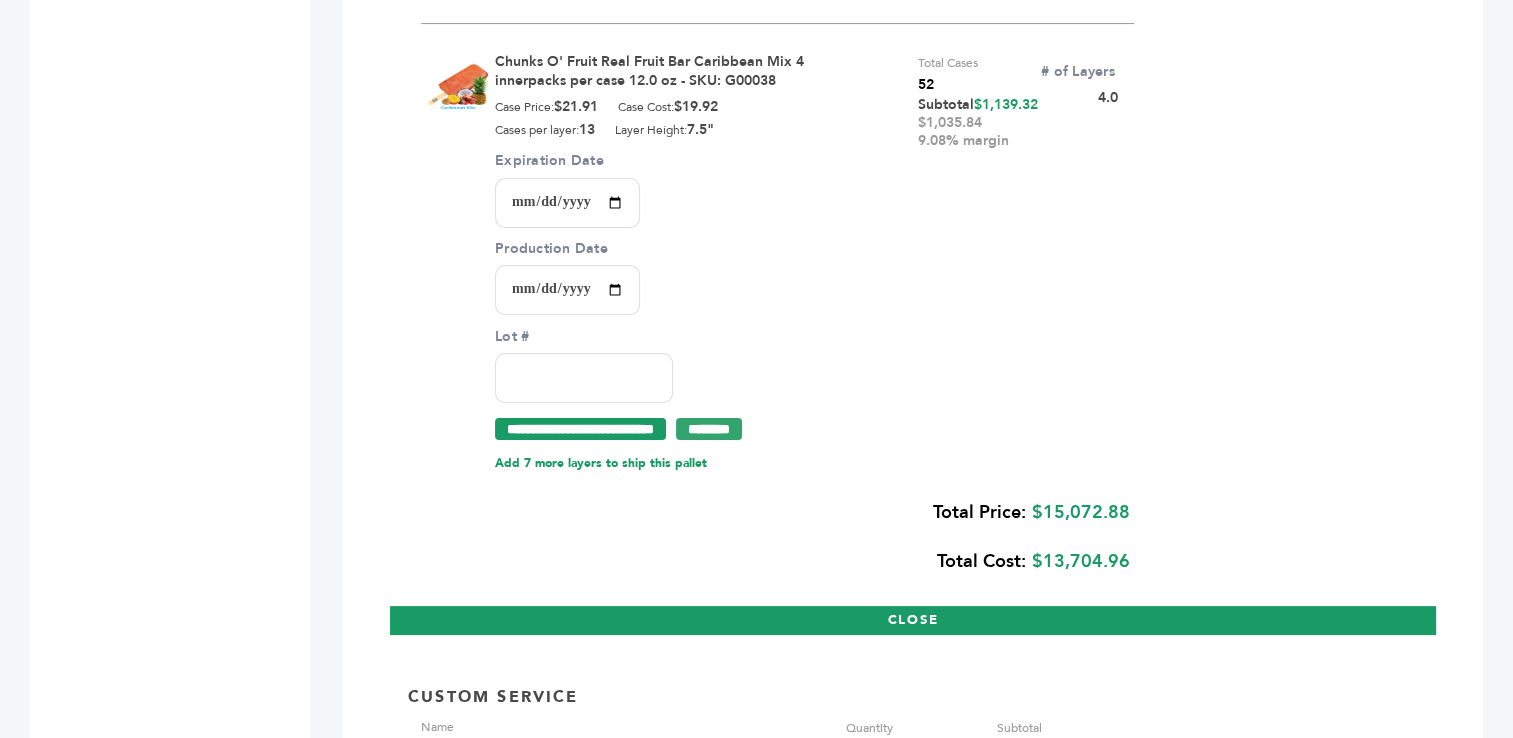 type on "*****" 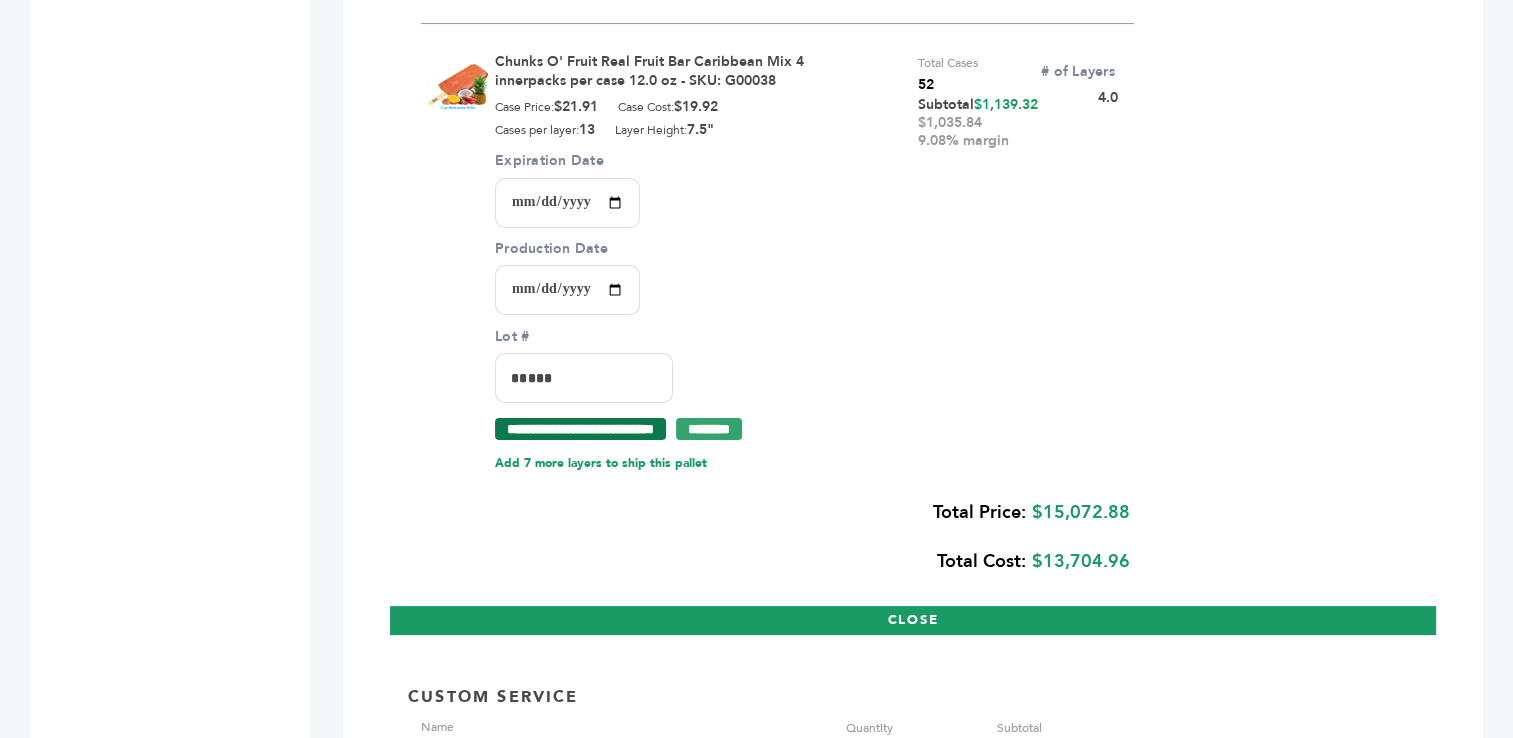 type on "*****" 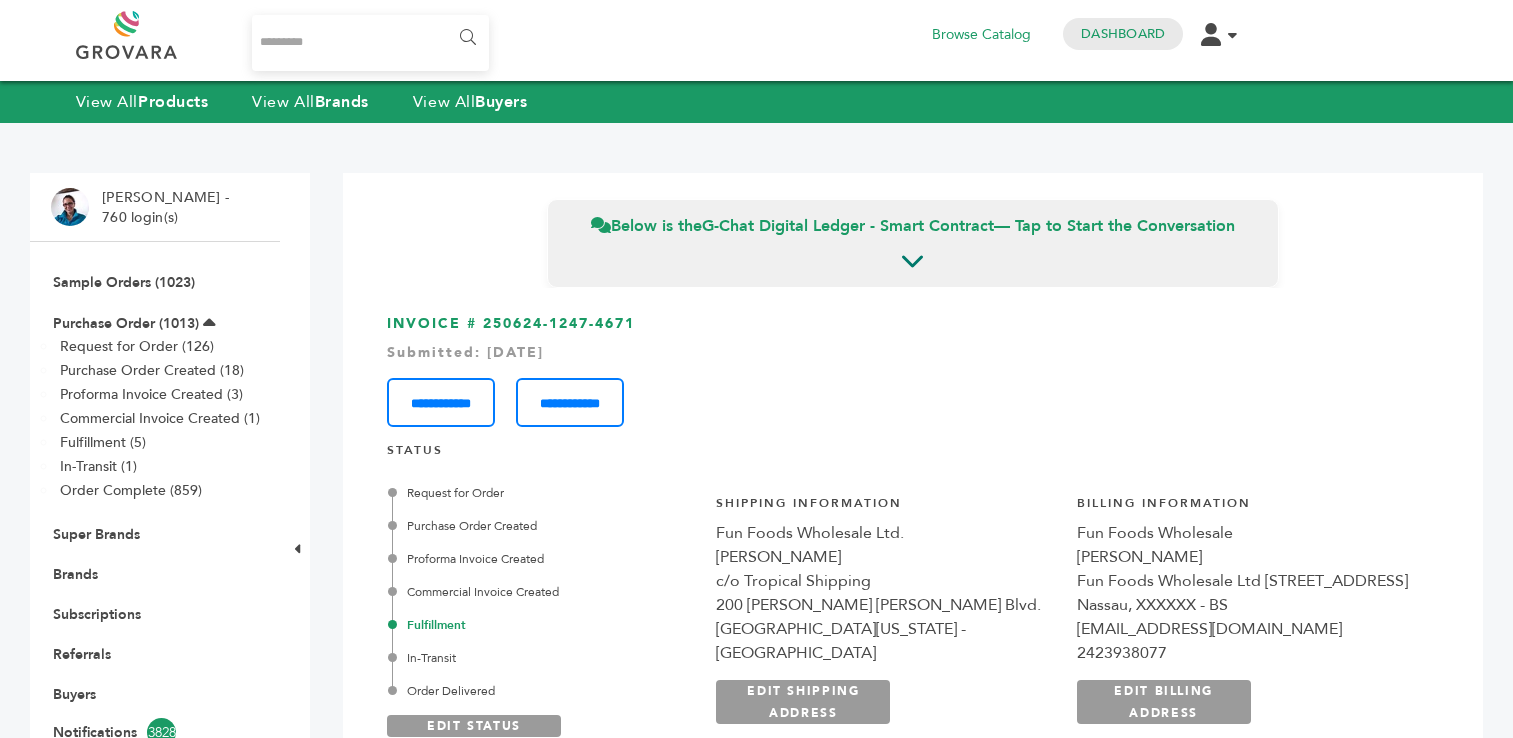 scroll, scrollTop: 0, scrollLeft: 0, axis: both 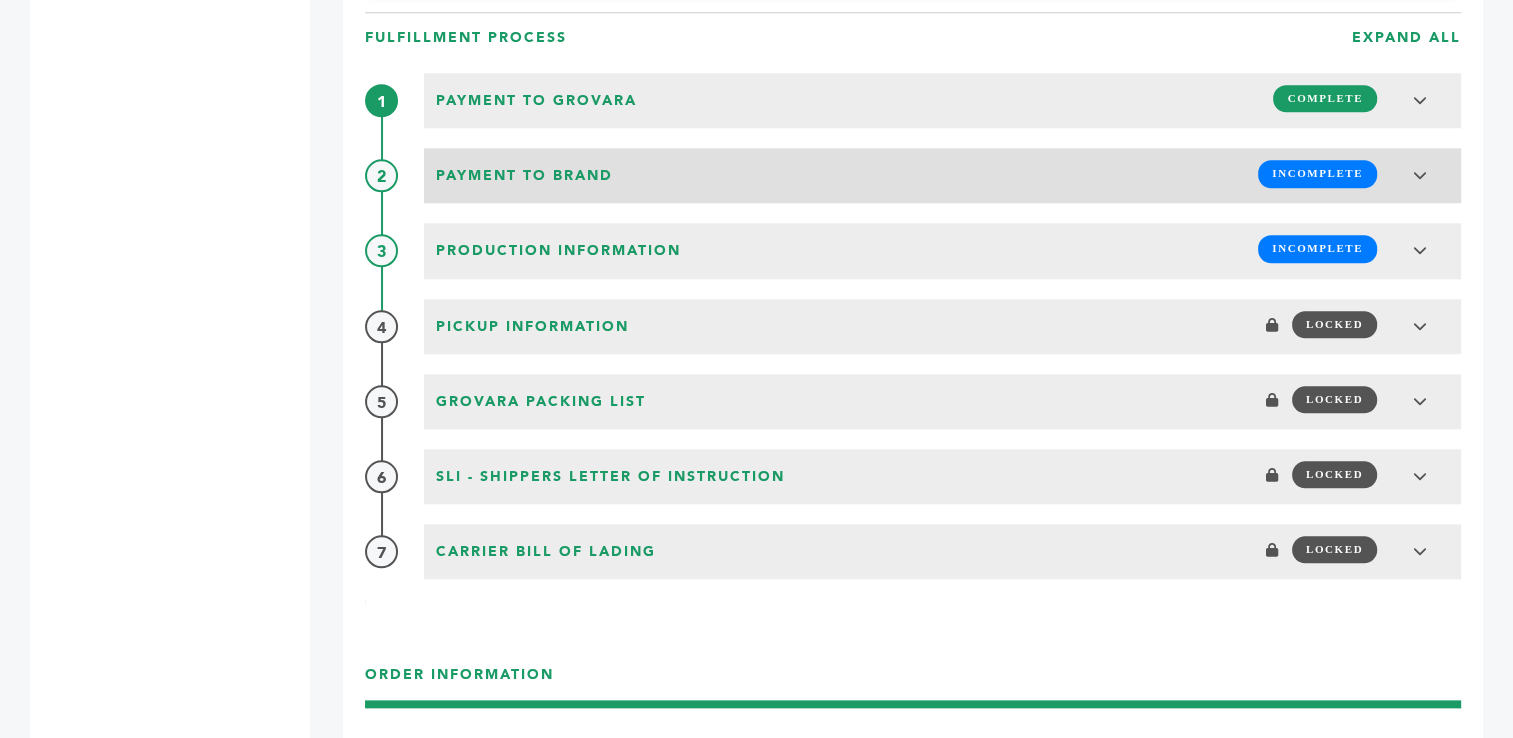click on "INCOMPLETE" at bounding box center [1317, 173] 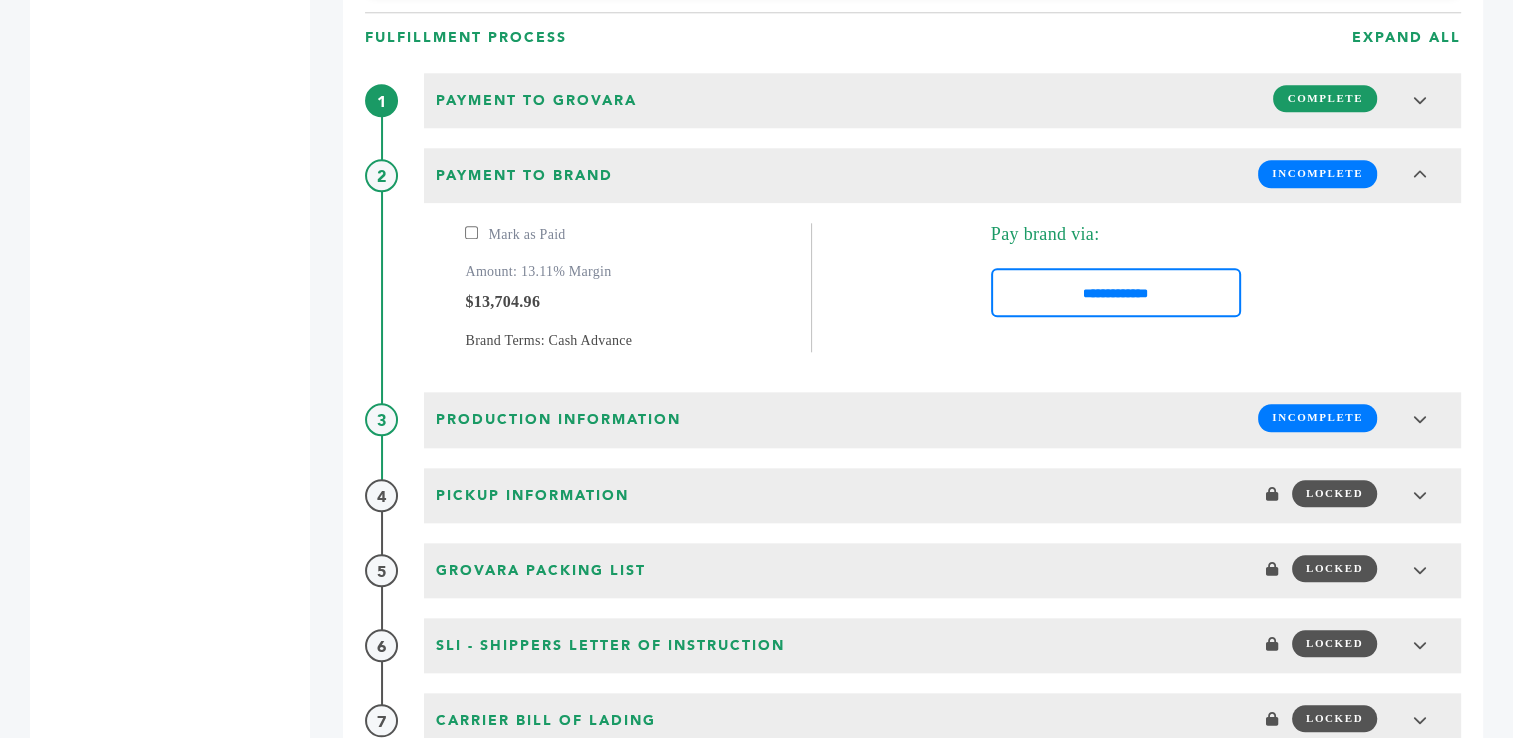 click on "Mark as Paid" at bounding box center (515, 234) 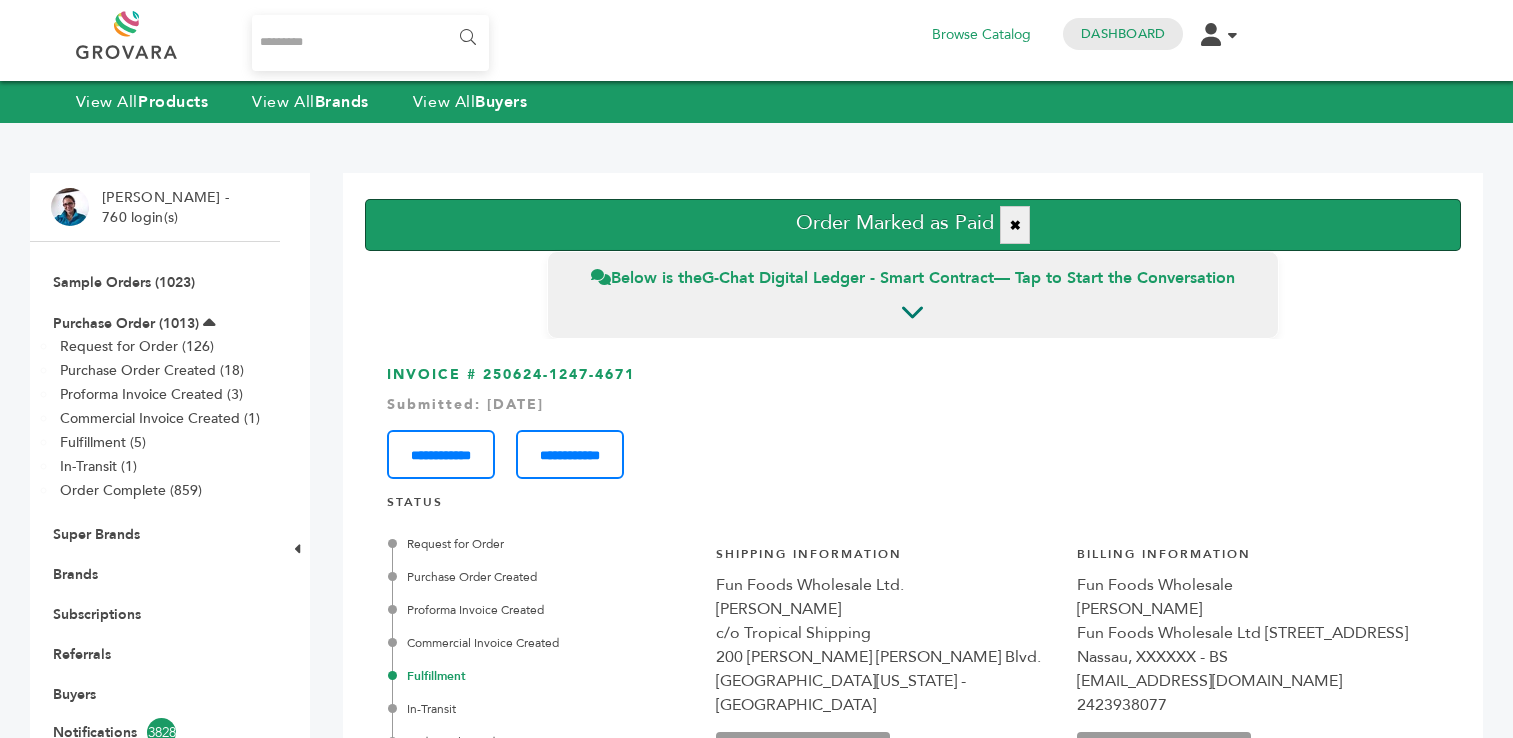 scroll, scrollTop: 0, scrollLeft: 0, axis: both 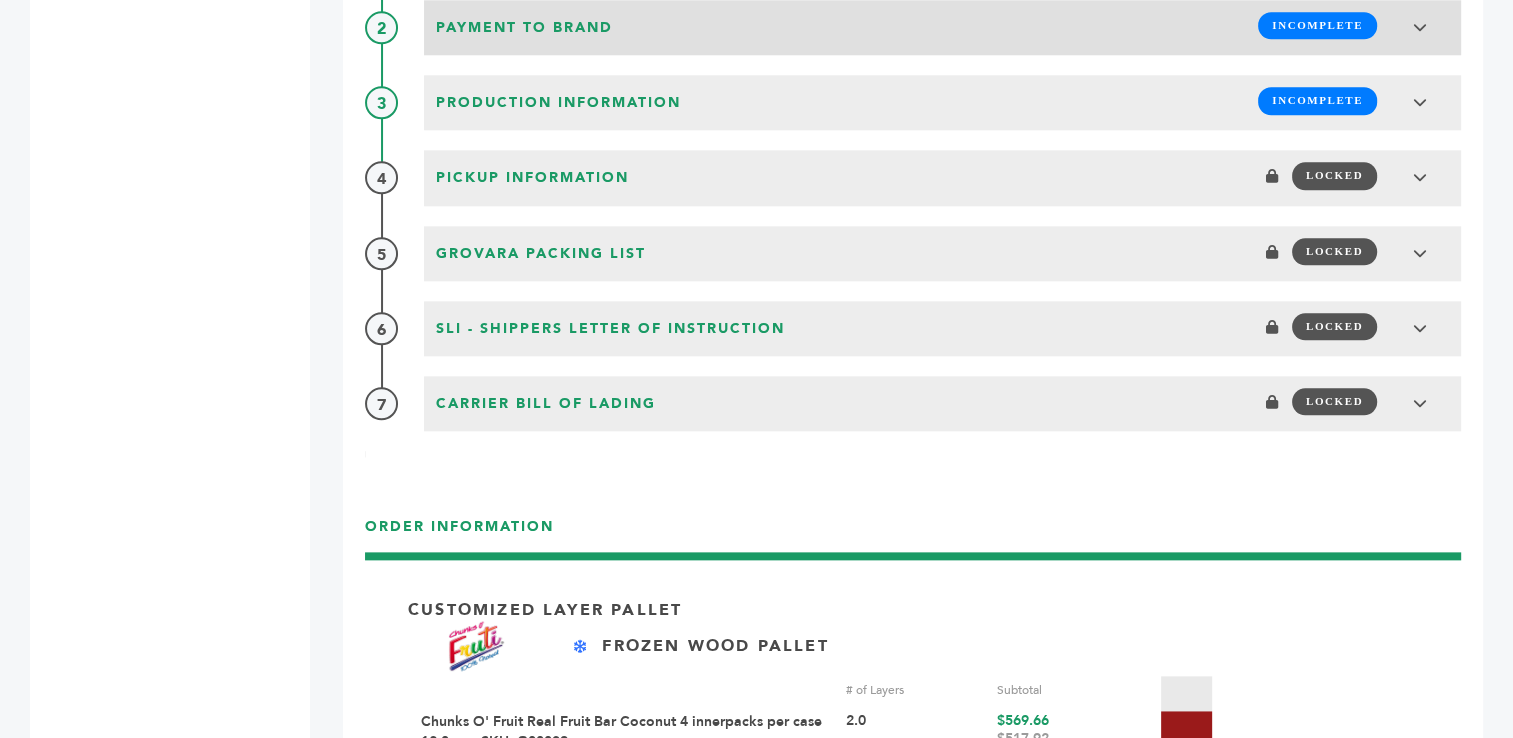 click on "INCOMPLETE" at bounding box center [1317, 25] 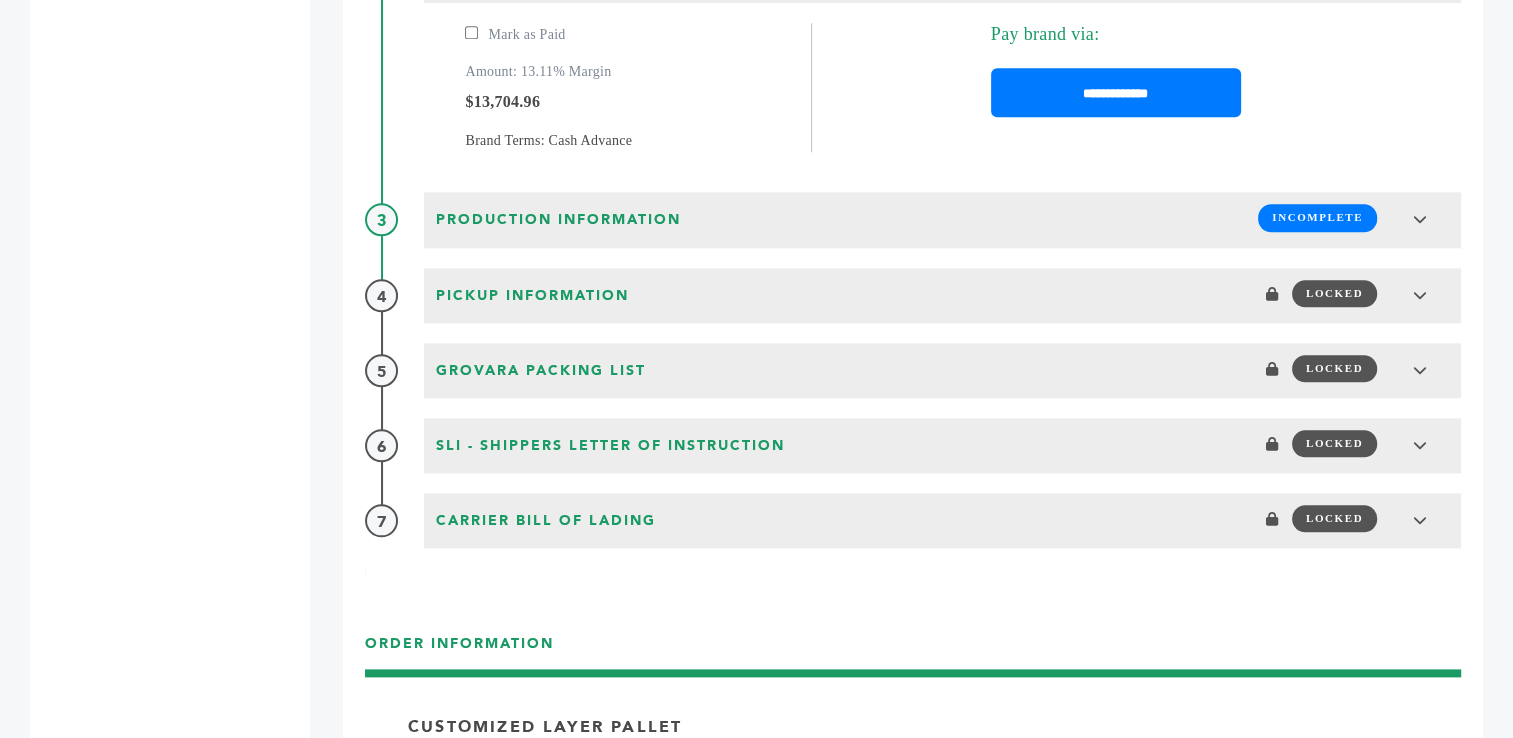 click on "**********" at bounding box center [1116, 92] 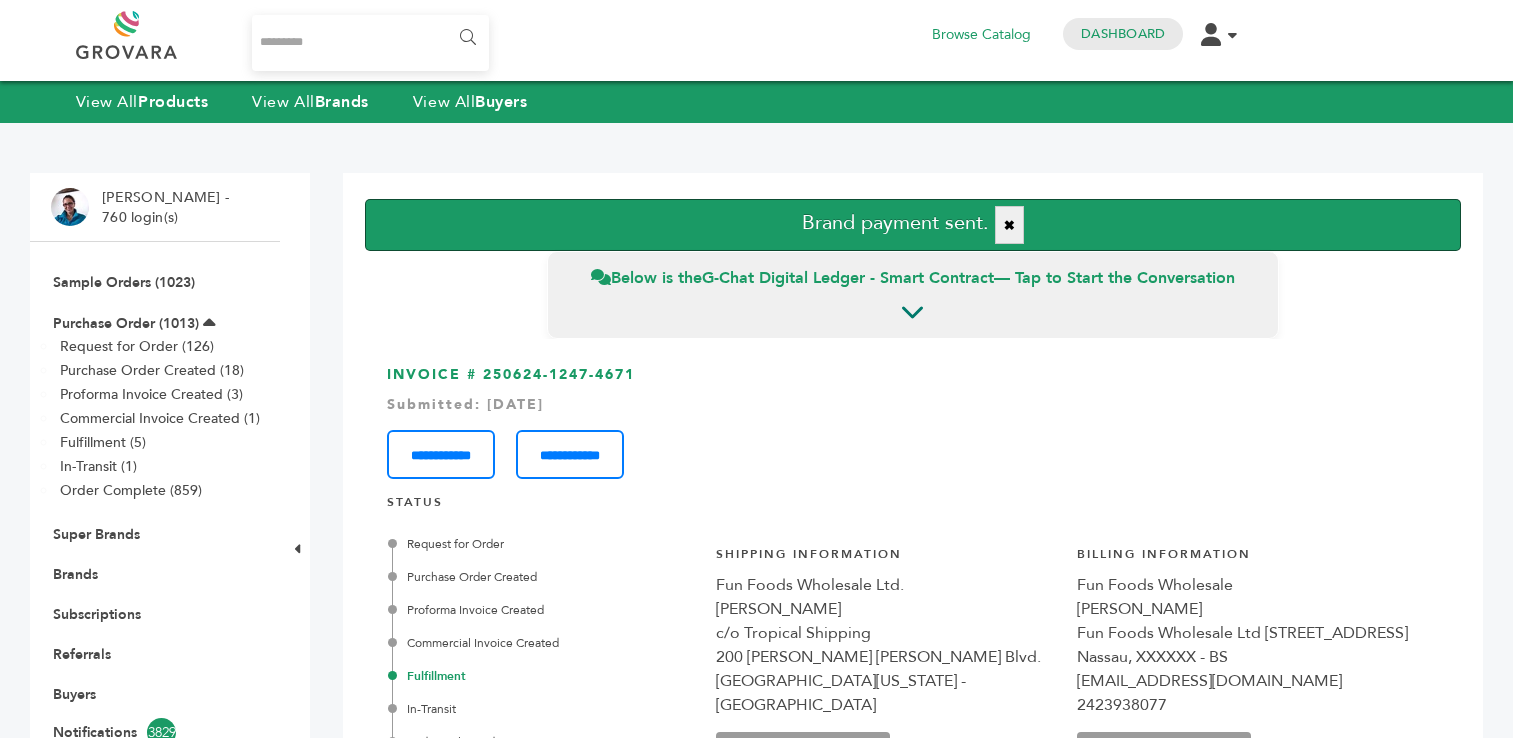 scroll, scrollTop: 0, scrollLeft: 0, axis: both 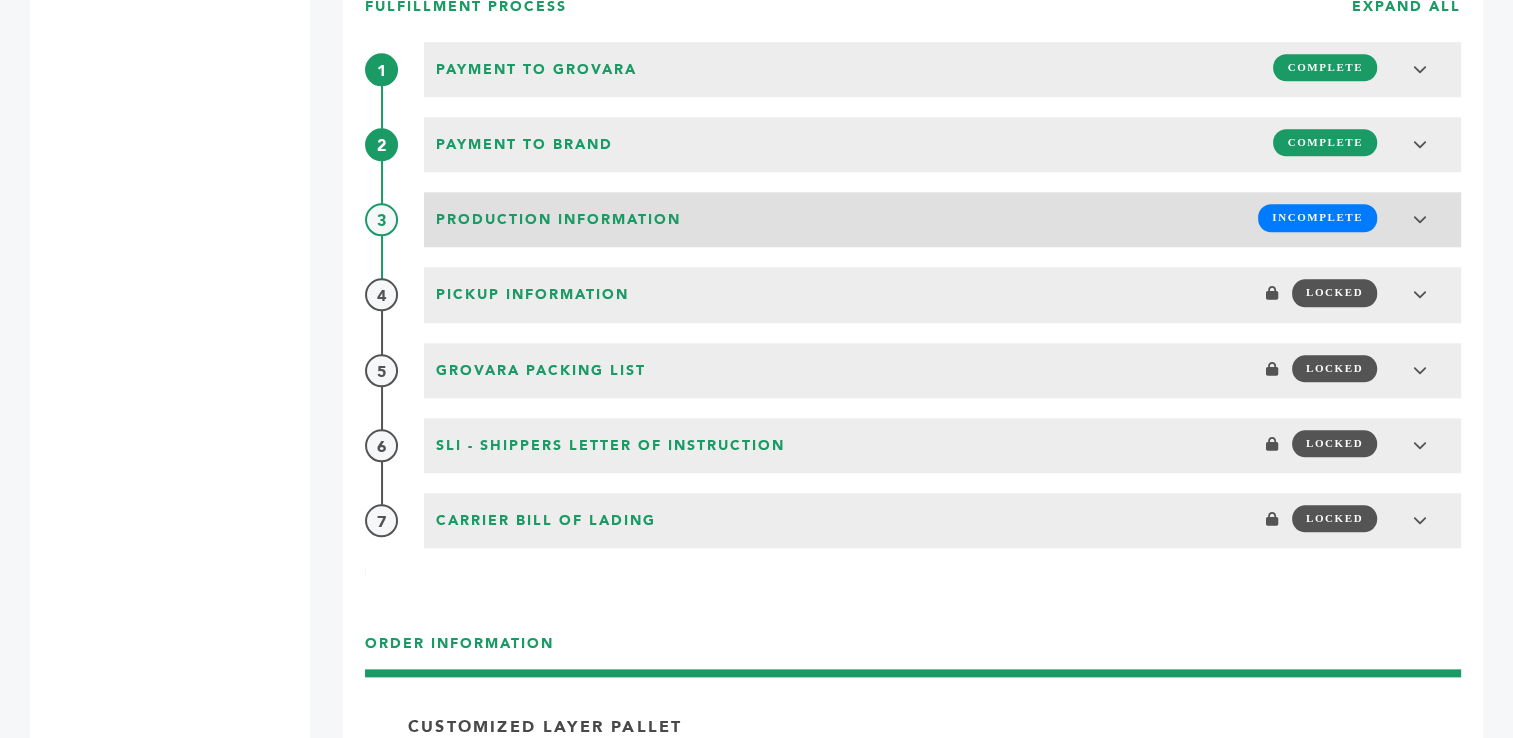 click on "INCOMPLETE" at bounding box center [1317, 217] 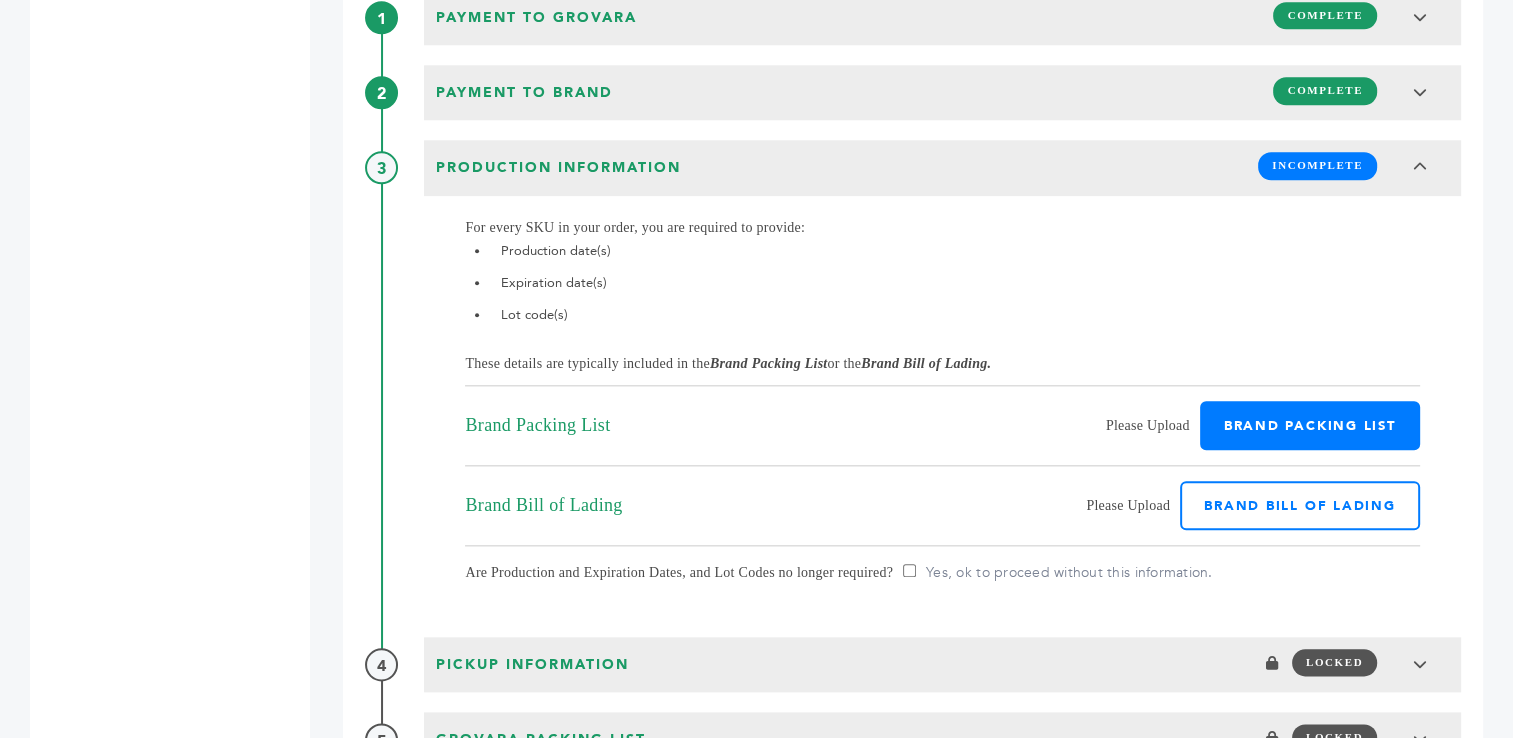 click on "Brand Packing List" at bounding box center [1310, 425] 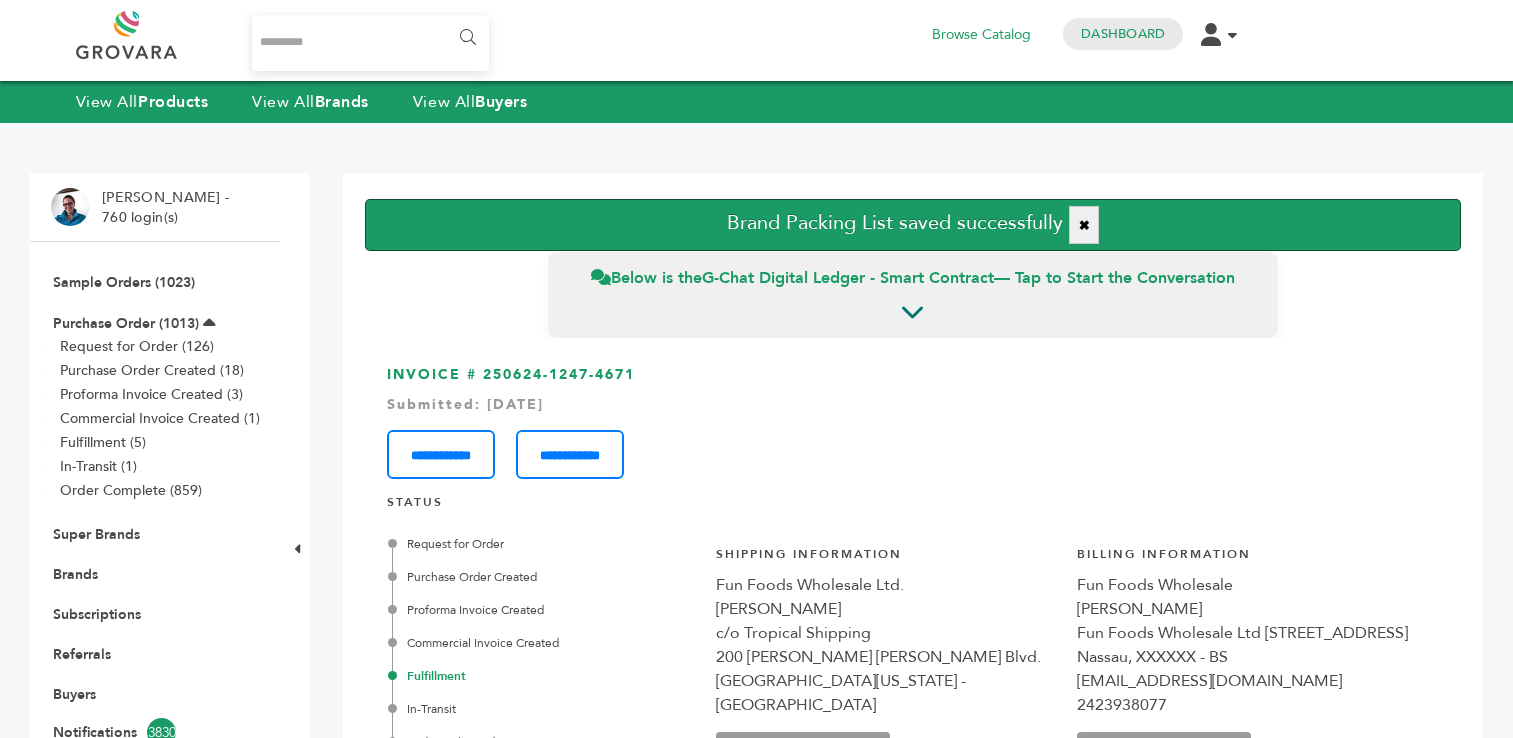 scroll, scrollTop: 0, scrollLeft: 0, axis: both 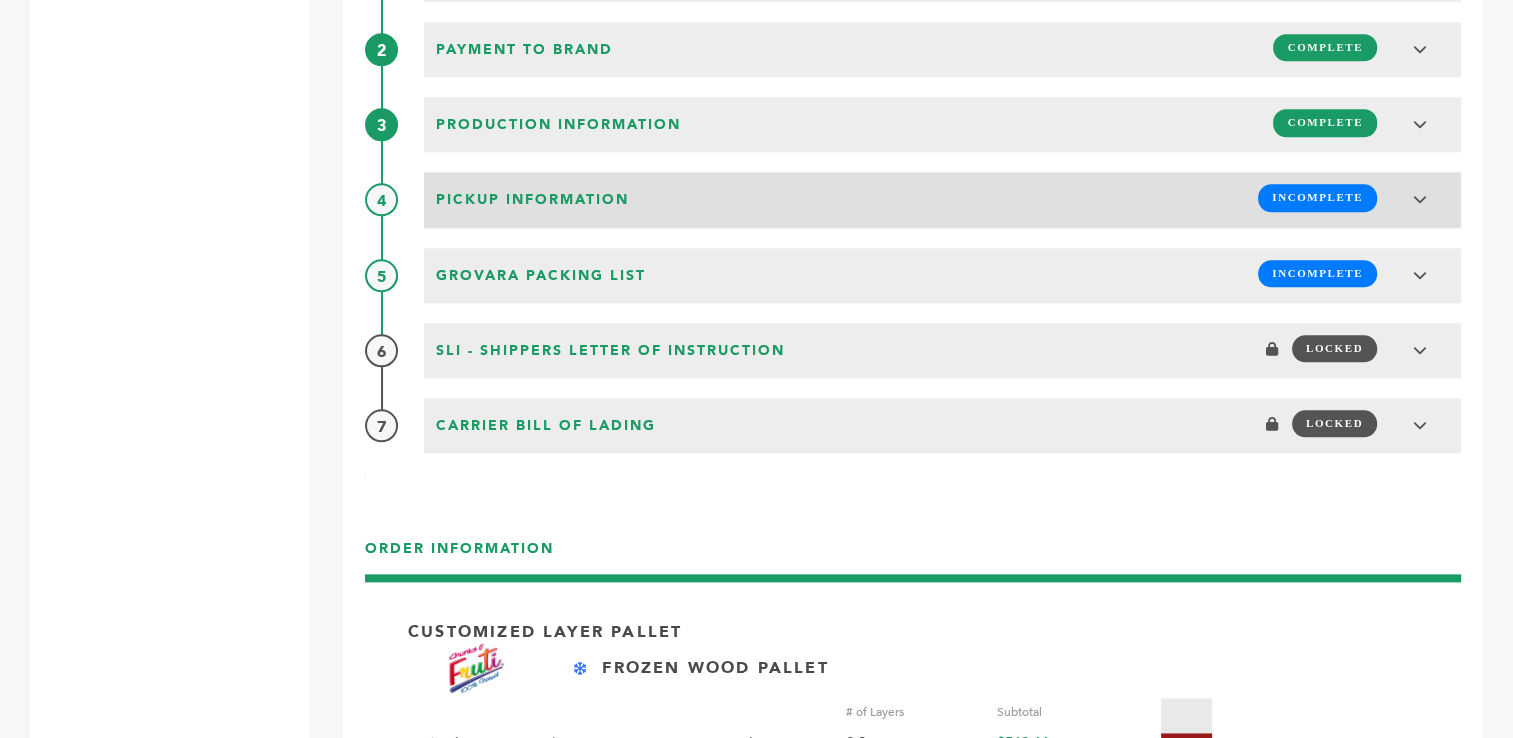 click on "INCOMPLETE" at bounding box center (1317, 197) 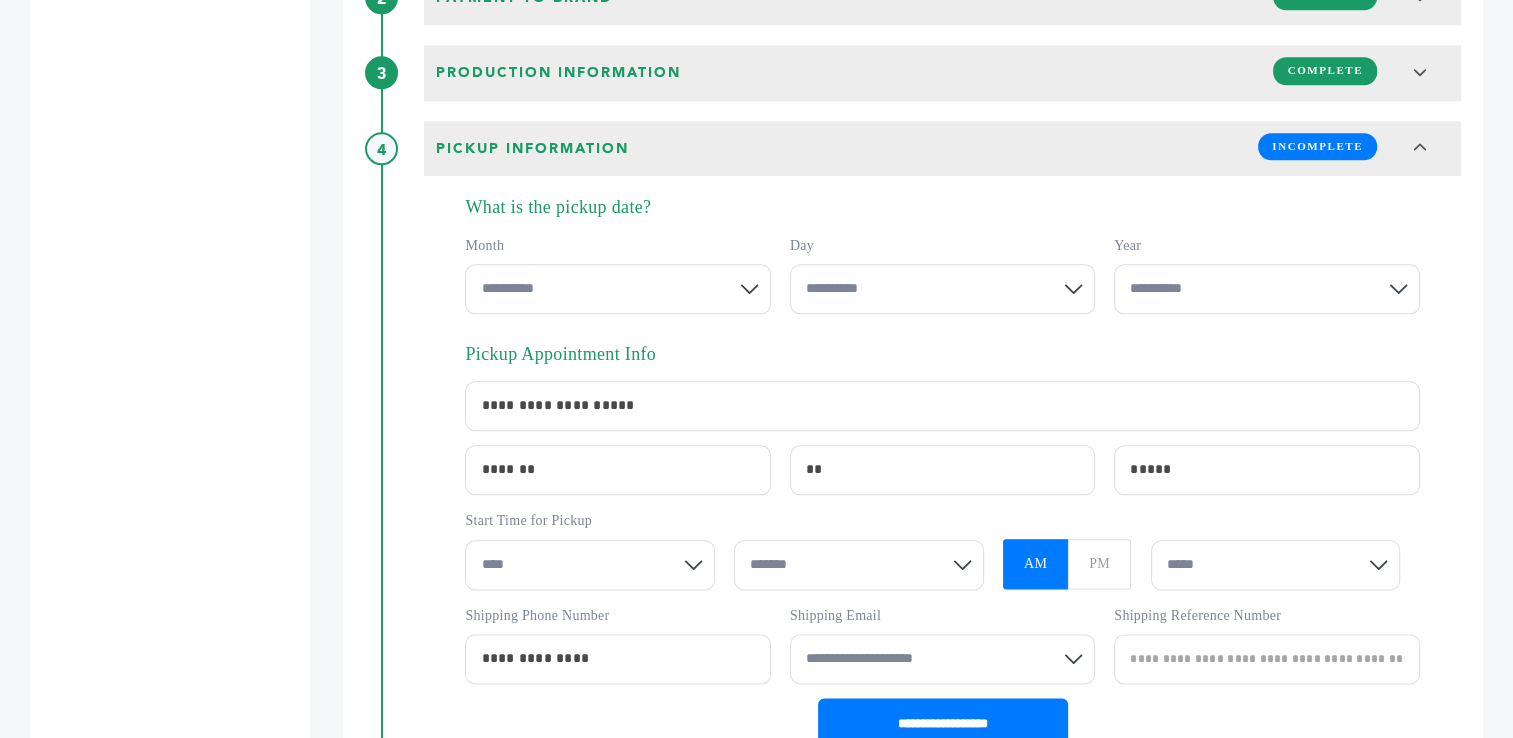 click on "**********" at bounding box center (617, 289) 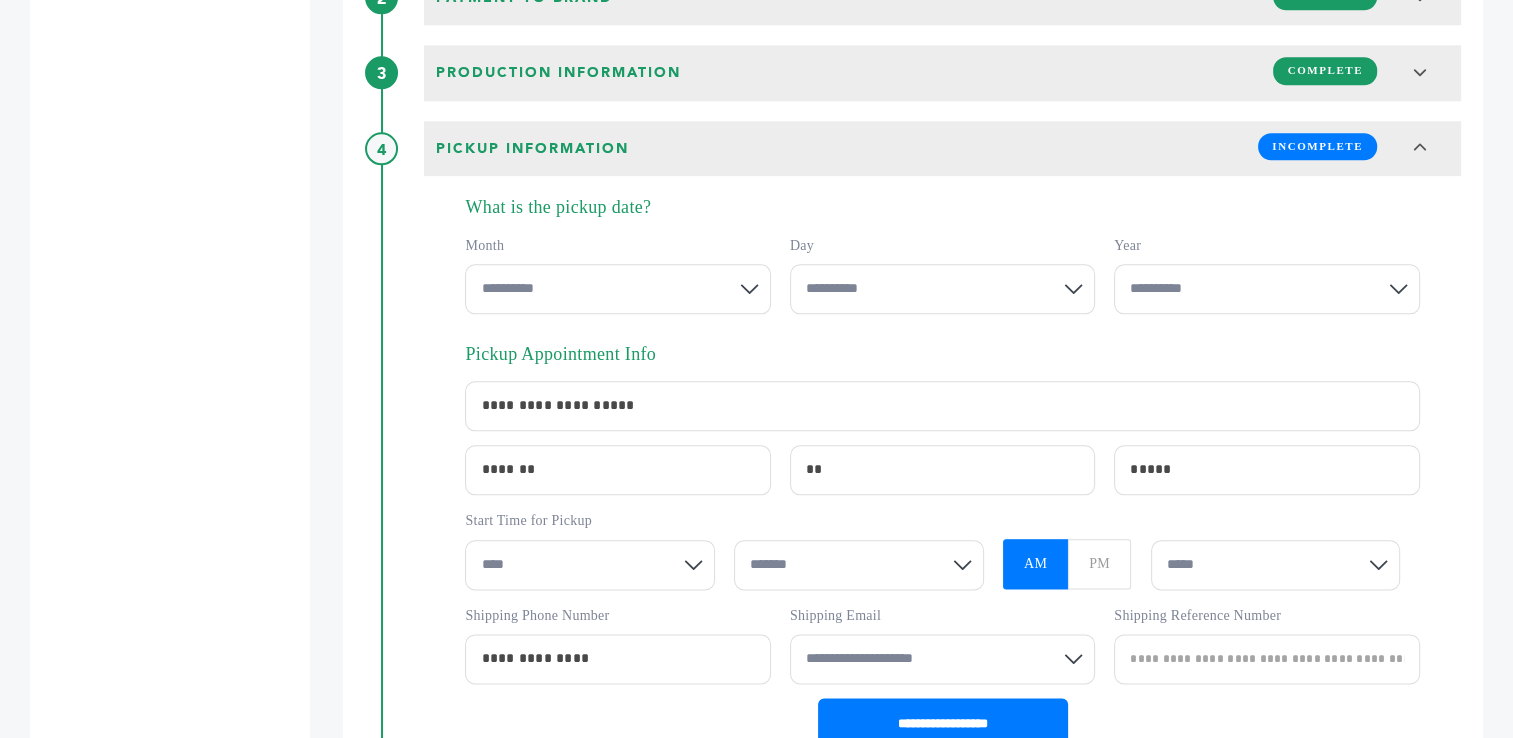 select on "*" 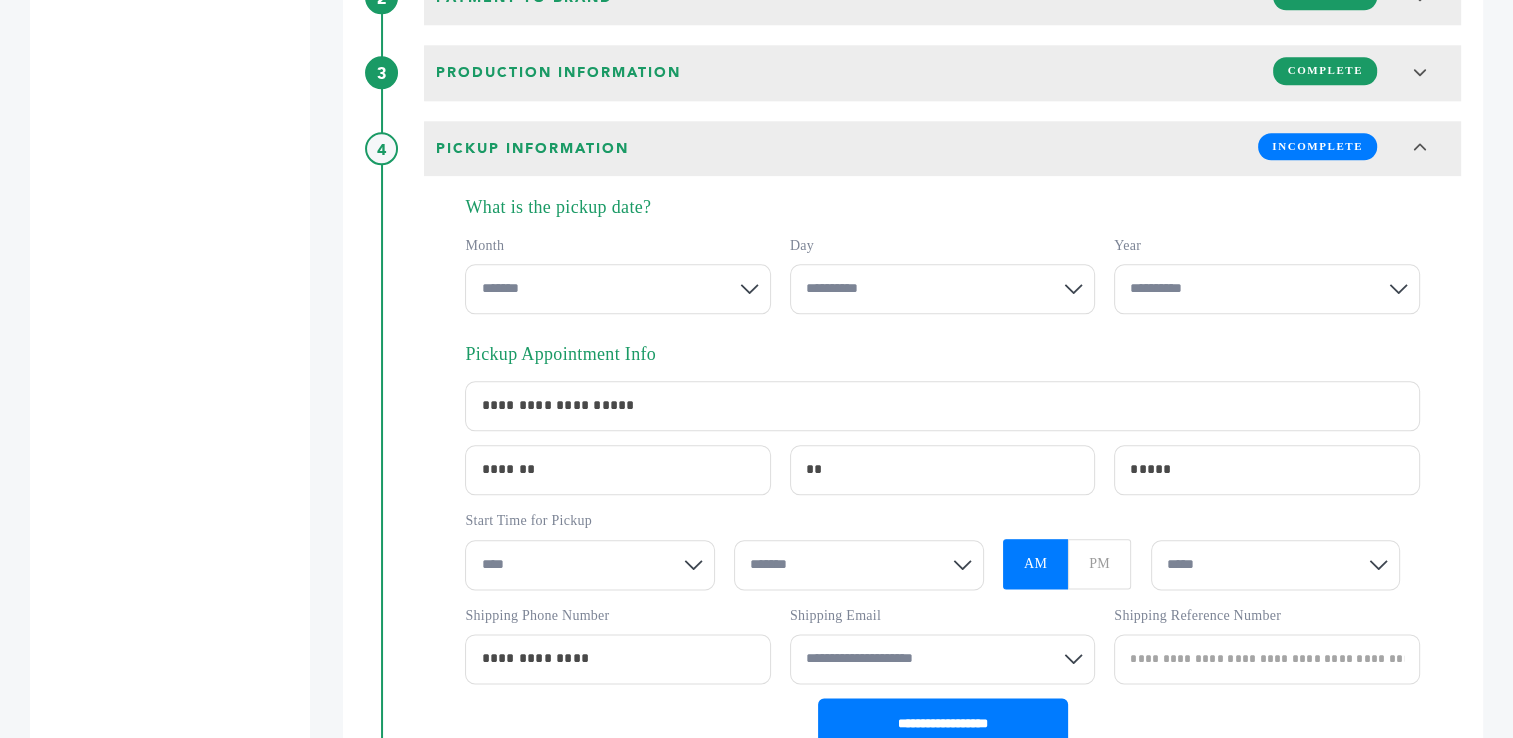 click on "**********" at bounding box center (617, 289) 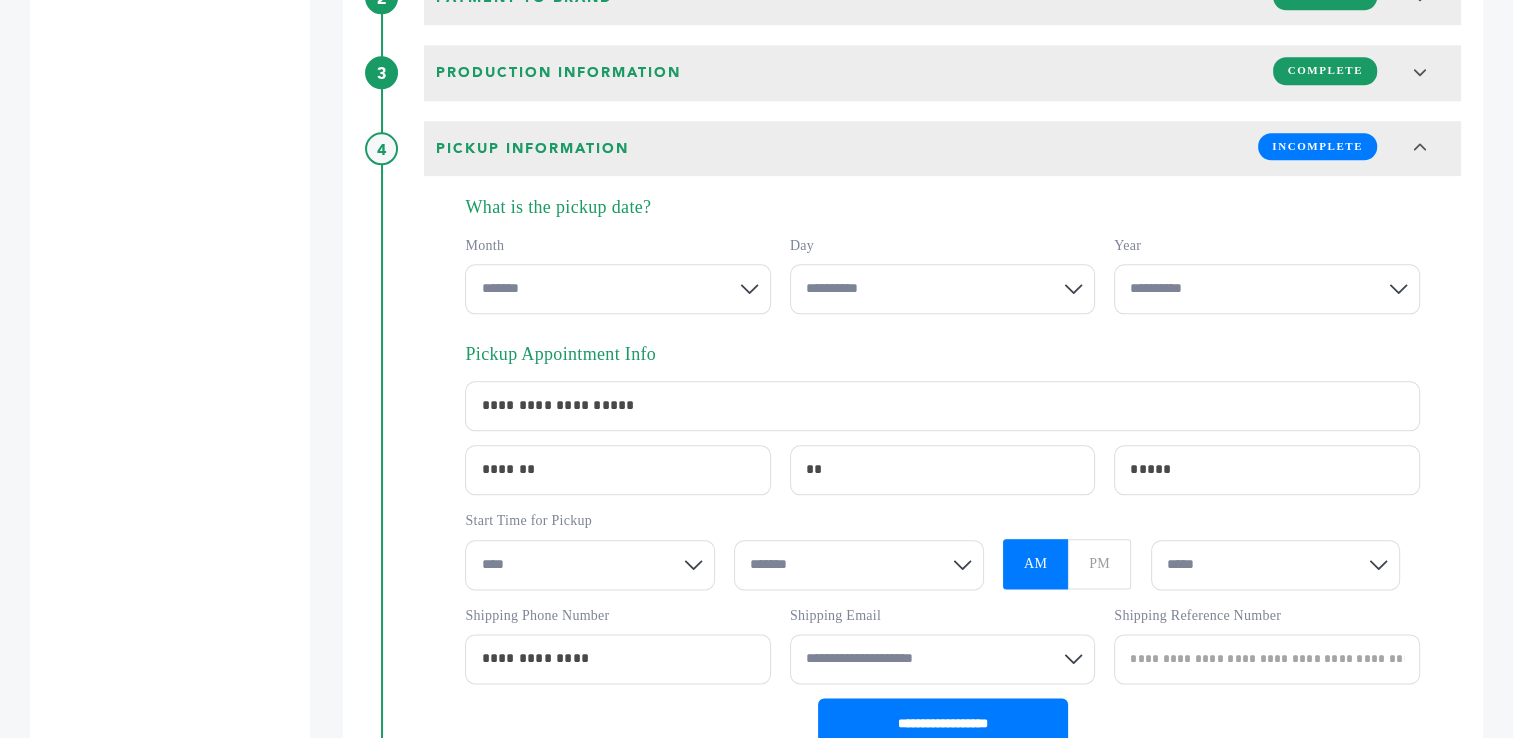 drag, startPoint x: 856, startPoint y: 294, endPoint x: 936, endPoint y: 304, distance: 80.622574 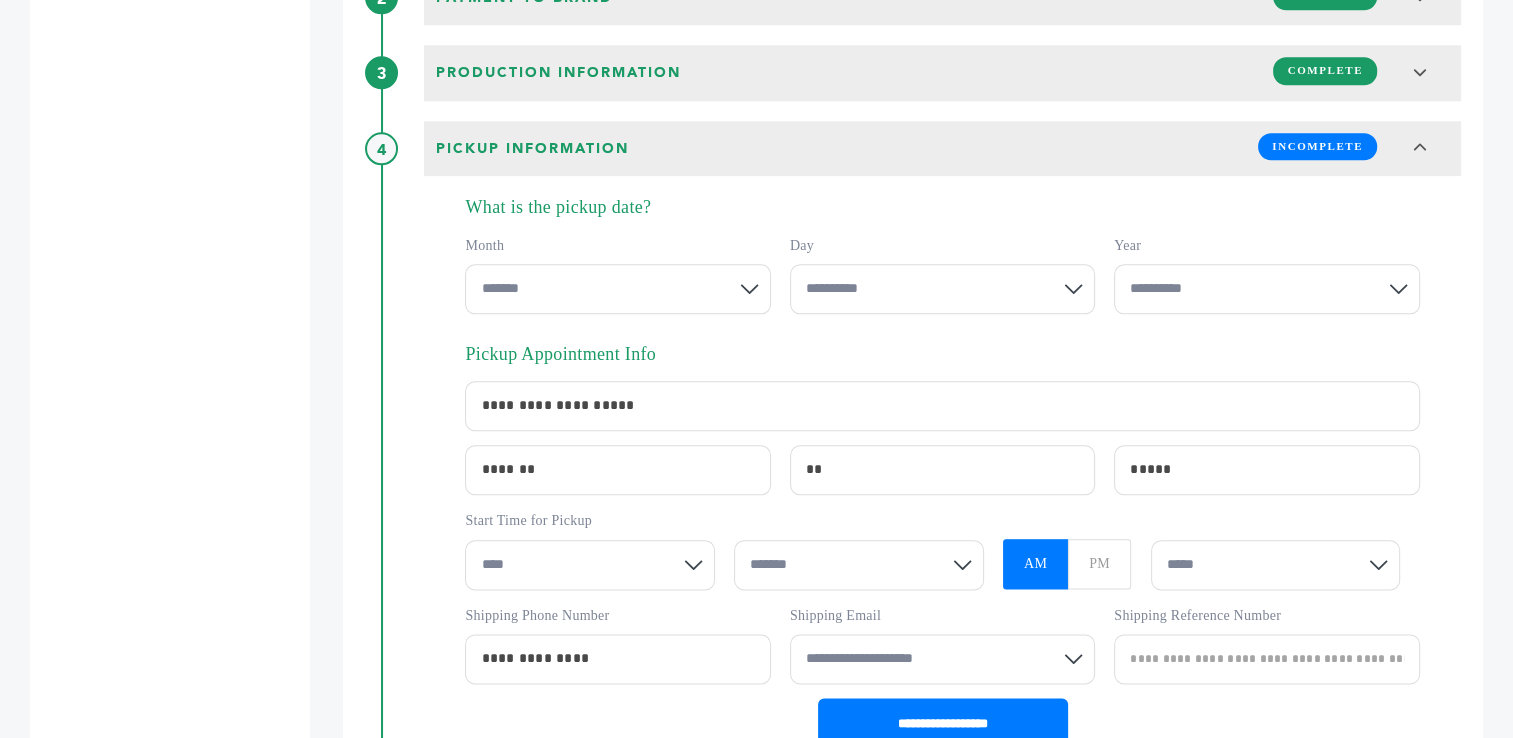 select on "**" 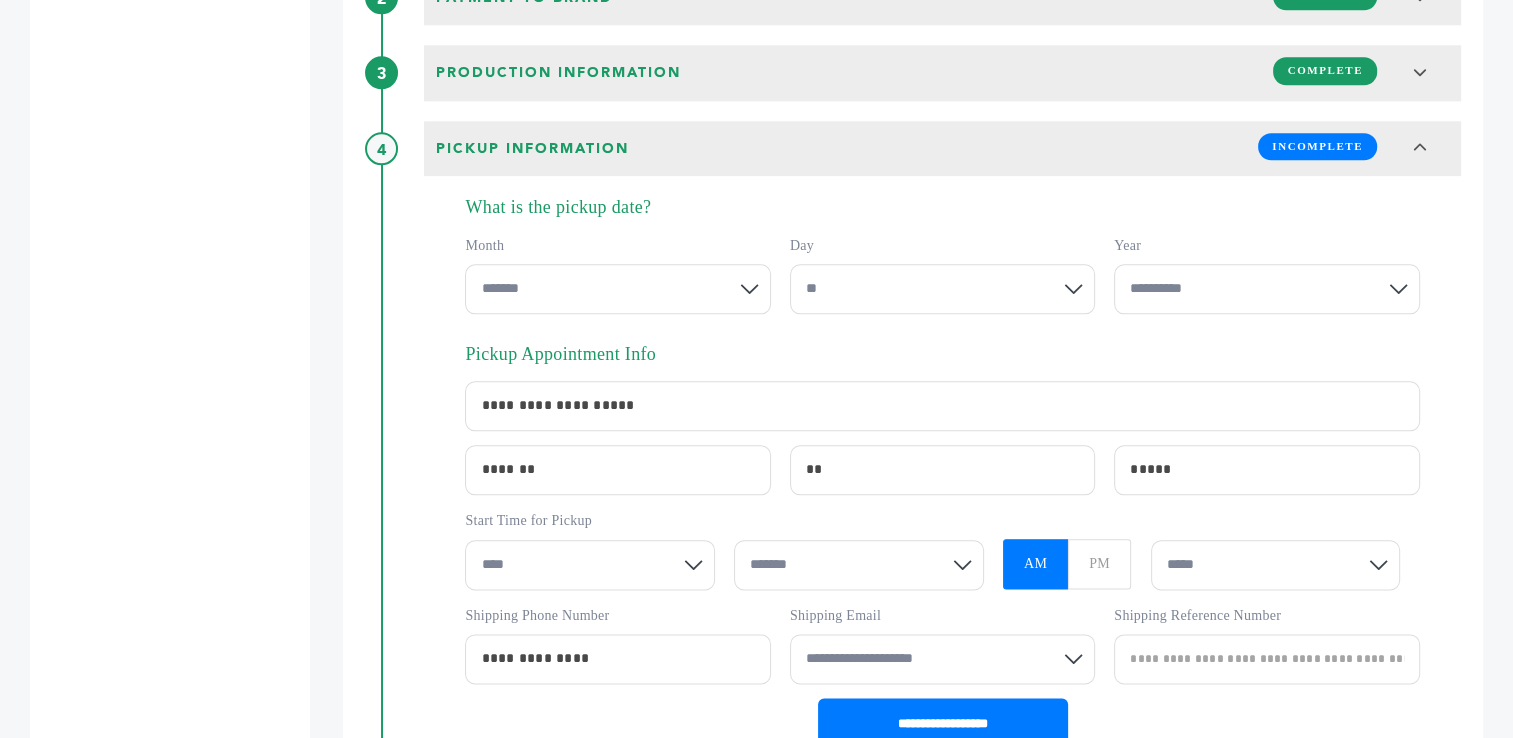 click on "**********" at bounding box center [942, 289] 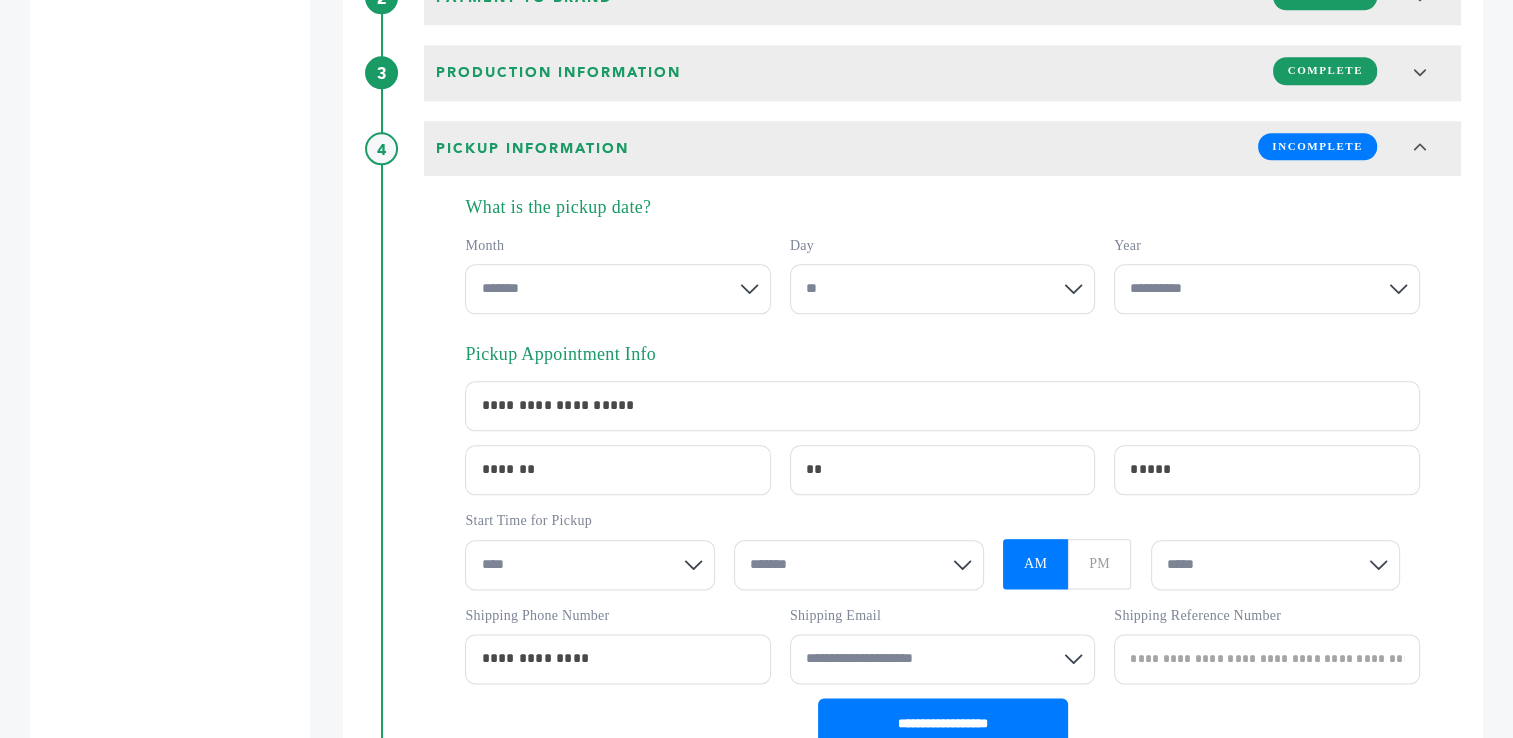 select on "****" 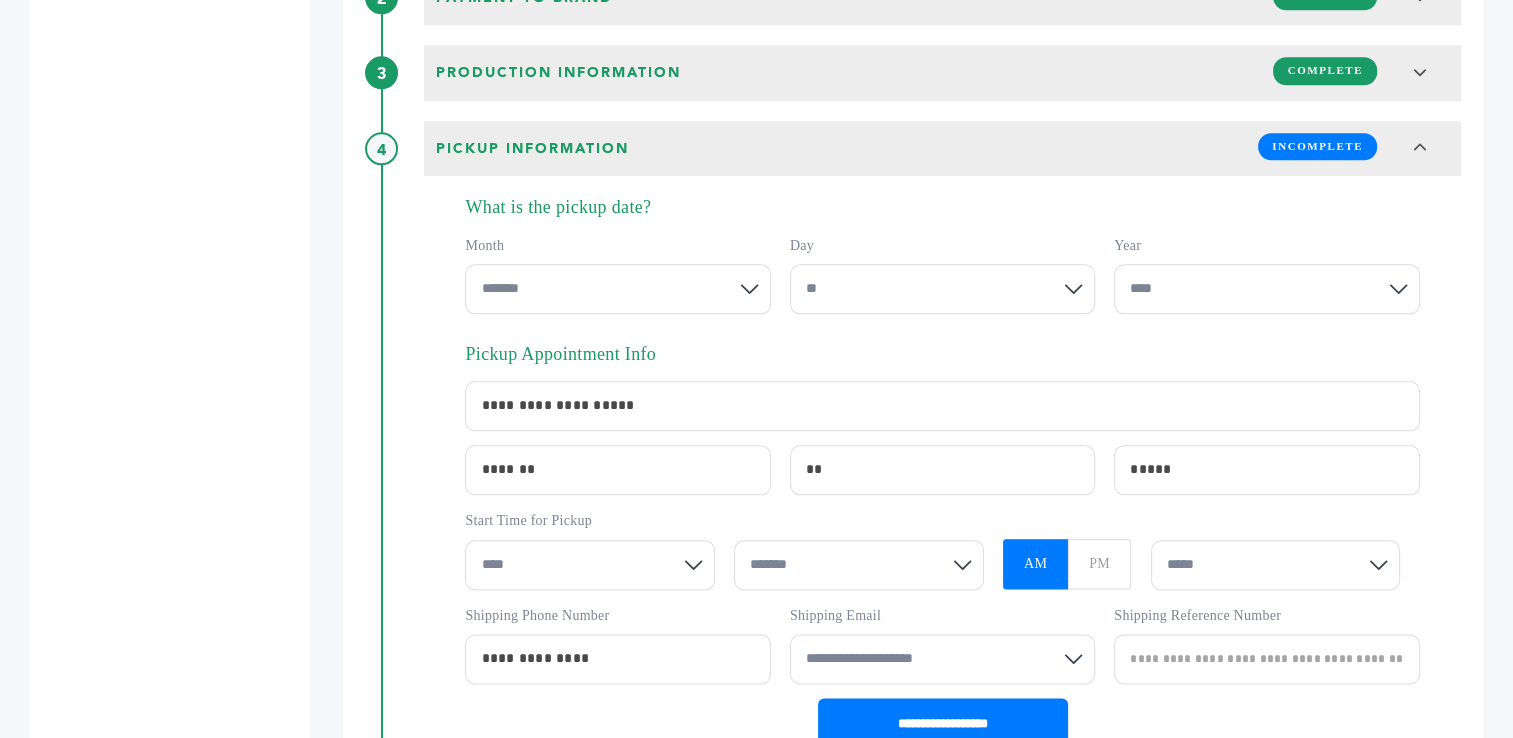click on "**********" at bounding box center (1266, 289) 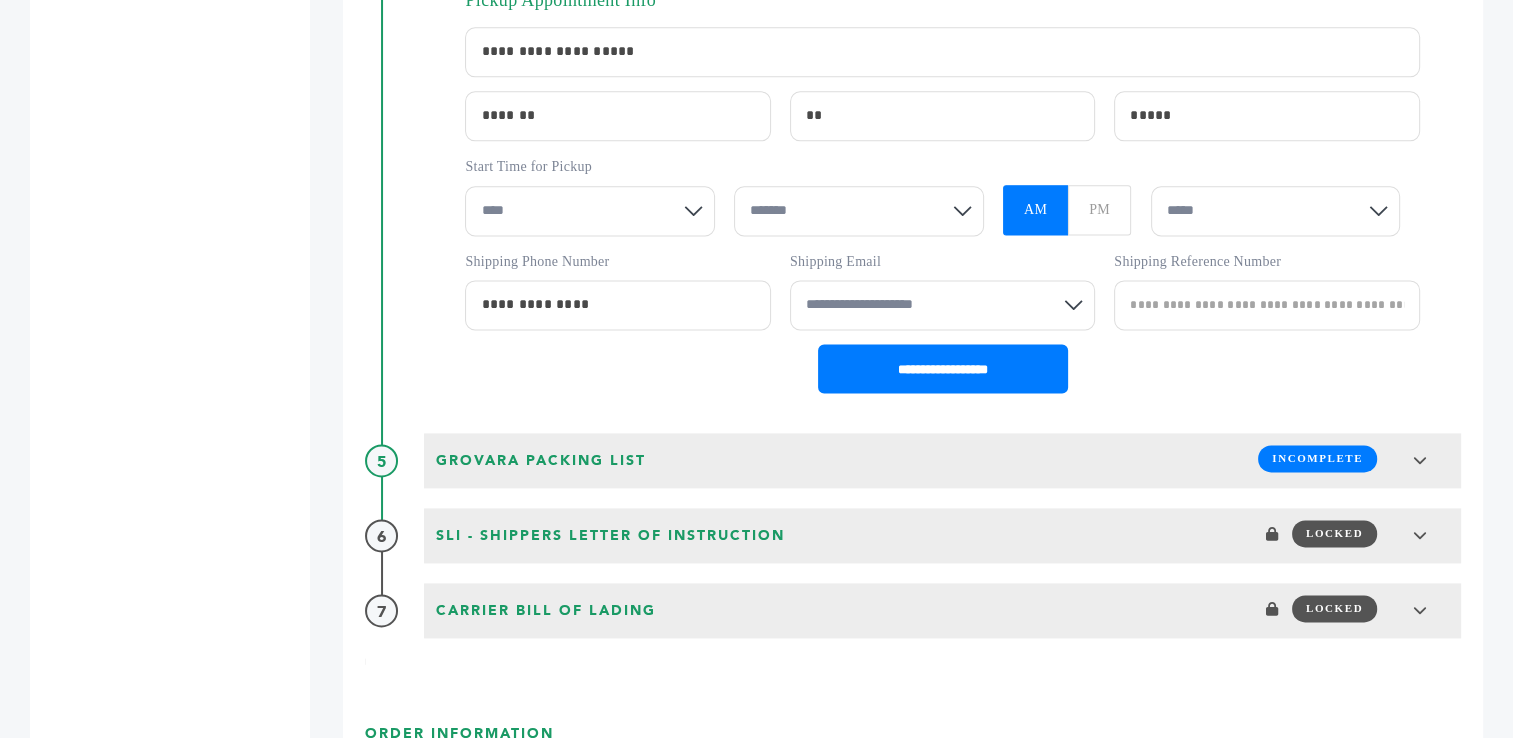 scroll, scrollTop: 2760, scrollLeft: 0, axis: vertical 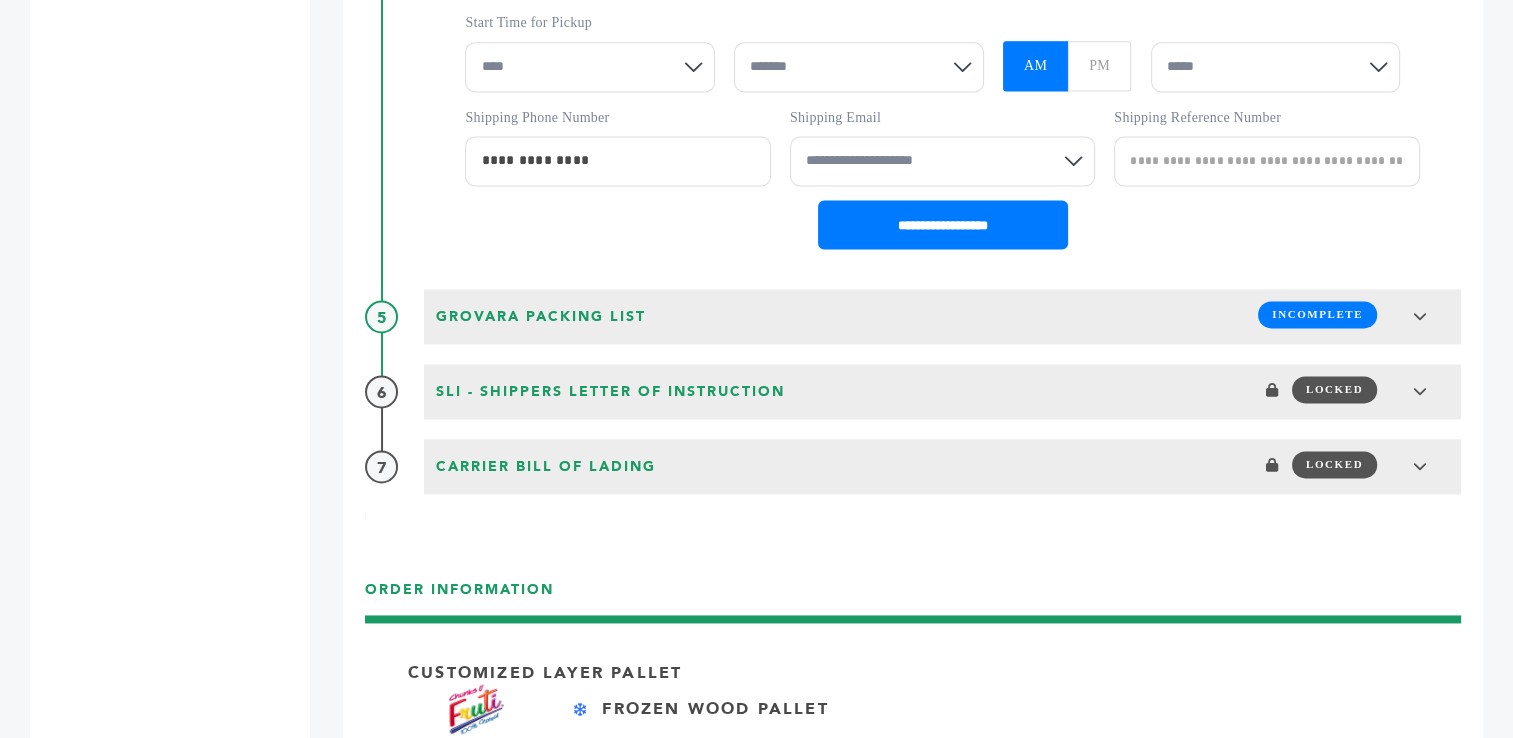 click on "**** * * * * * * * * * ** ** **" at bounding box center [590, 67] 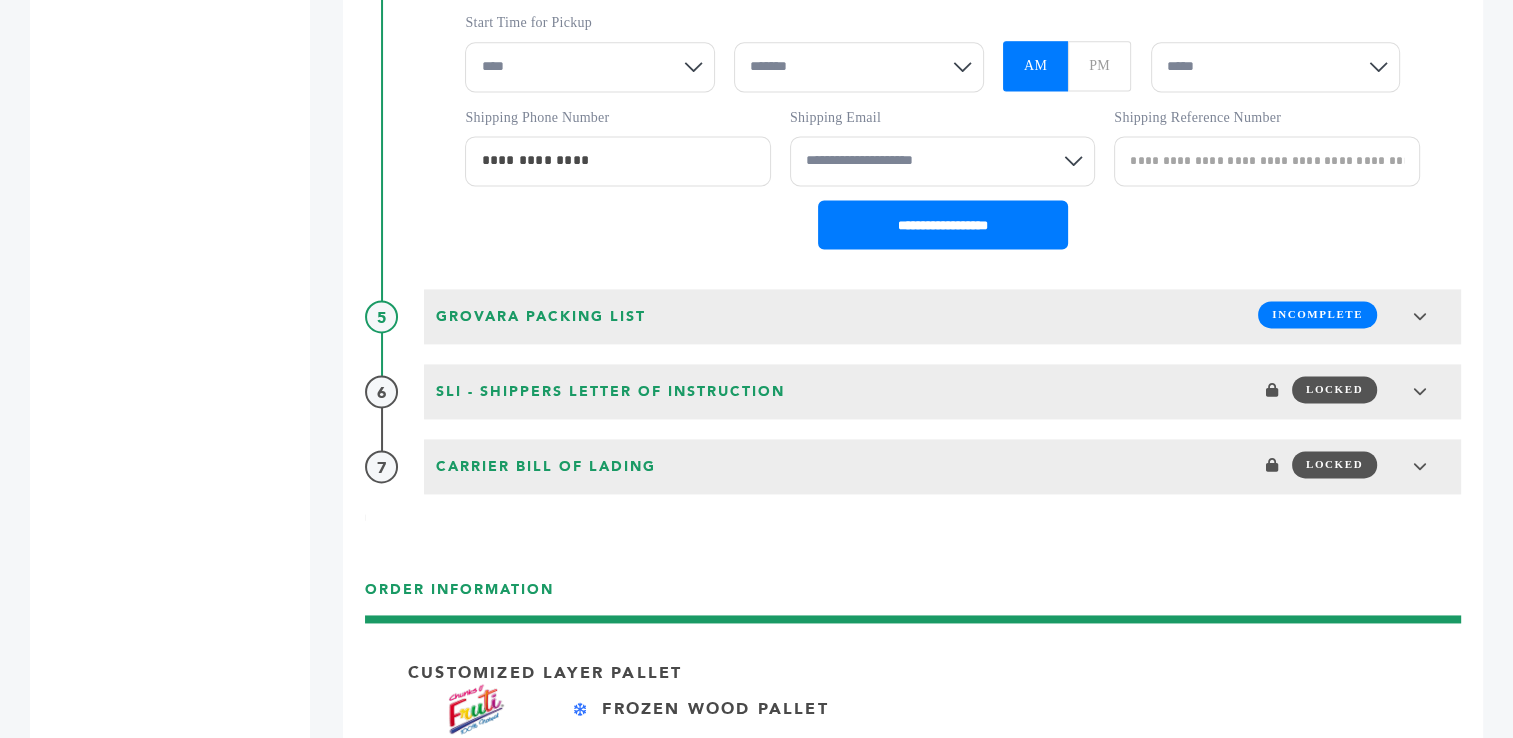 select on "*" 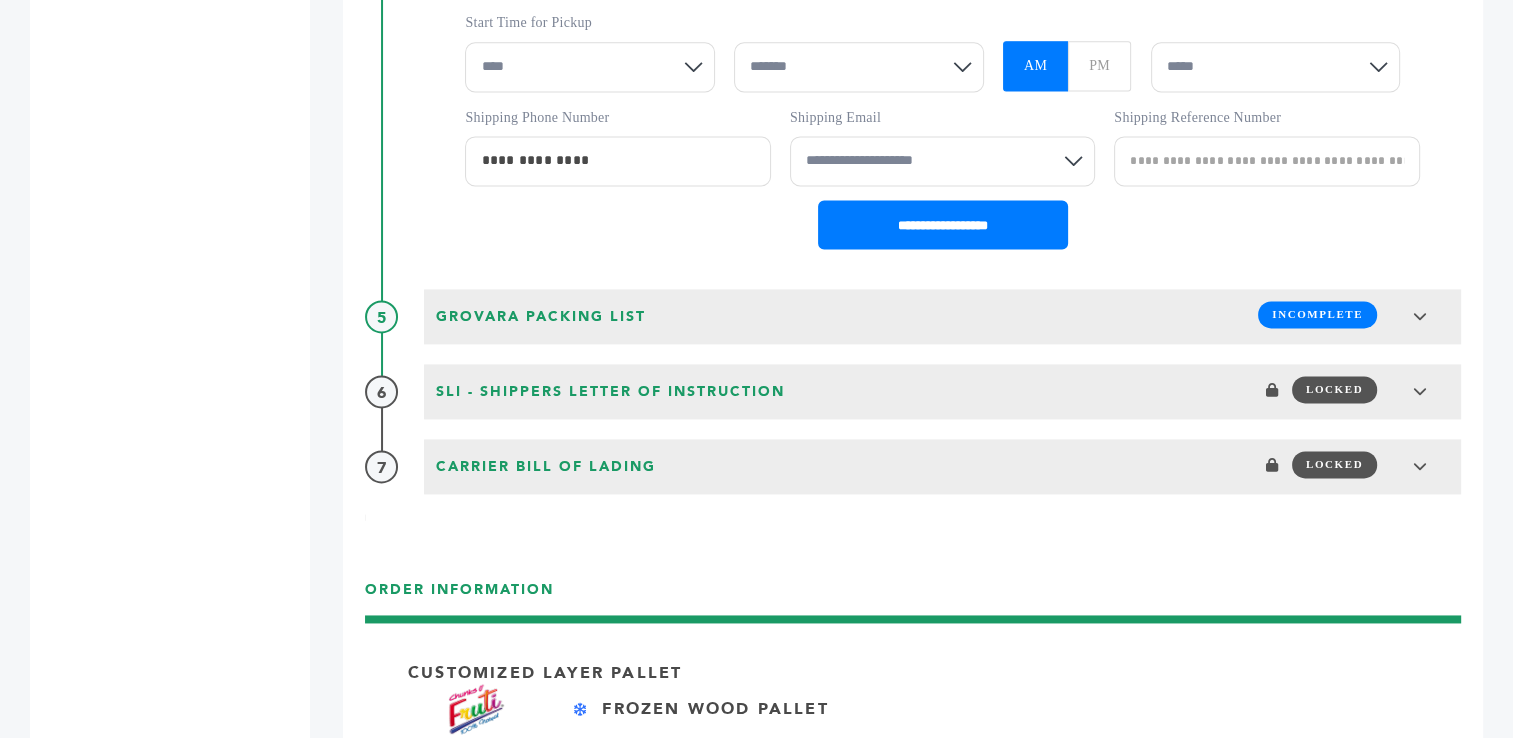click on "**** * * * * * * * * * ** ** **" at bounding box center (590, 67) 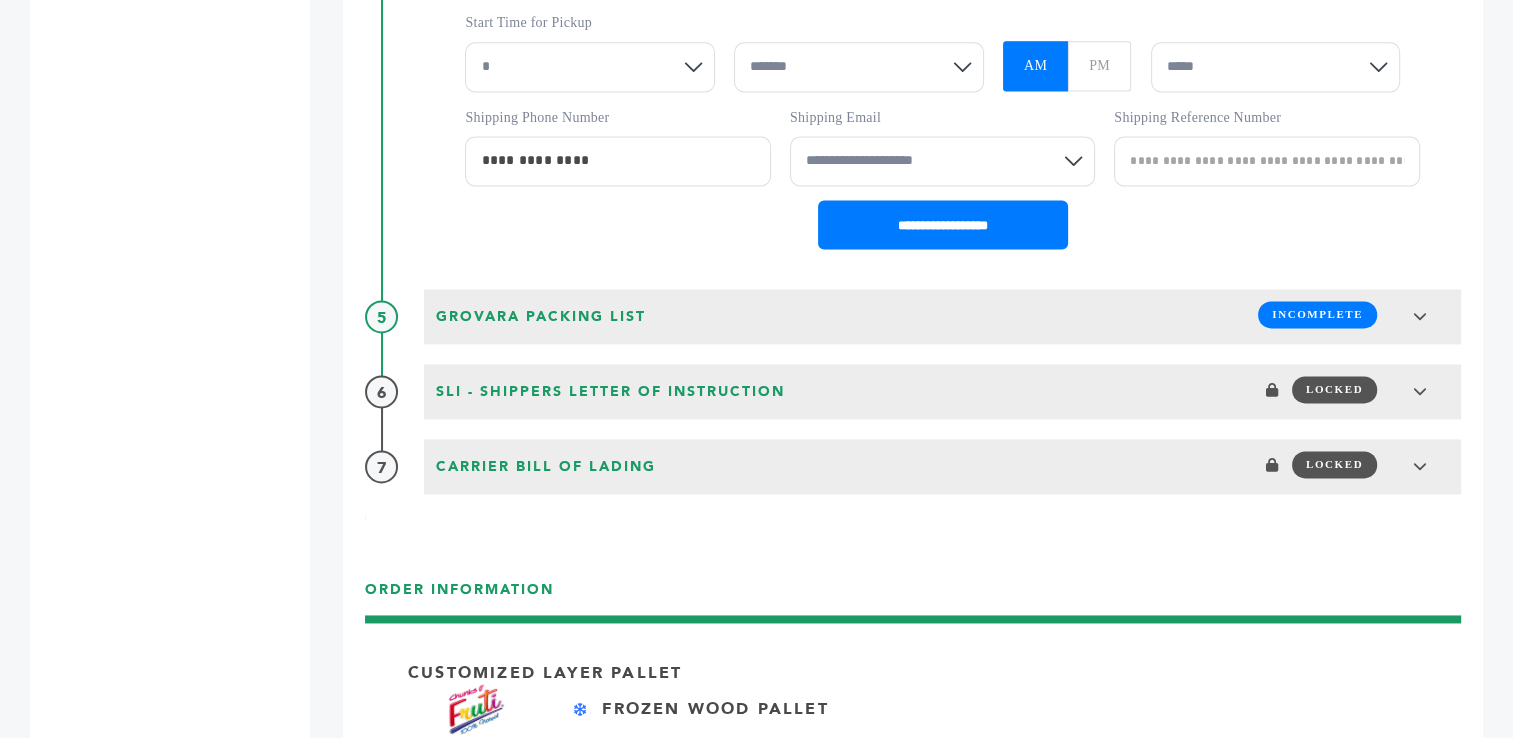 click on "******* ** ** ** **" at bounding box center [859, 67] 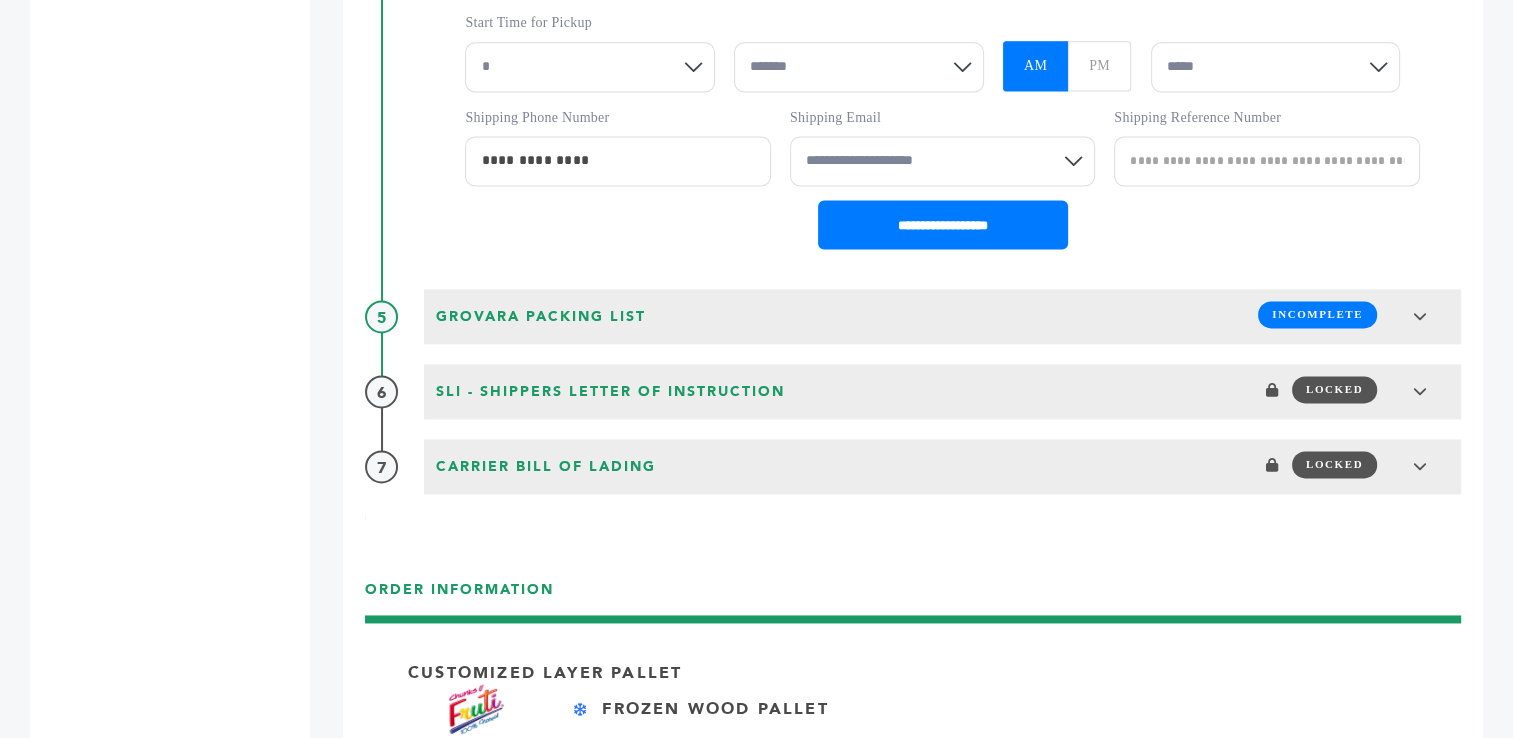 select on "**" 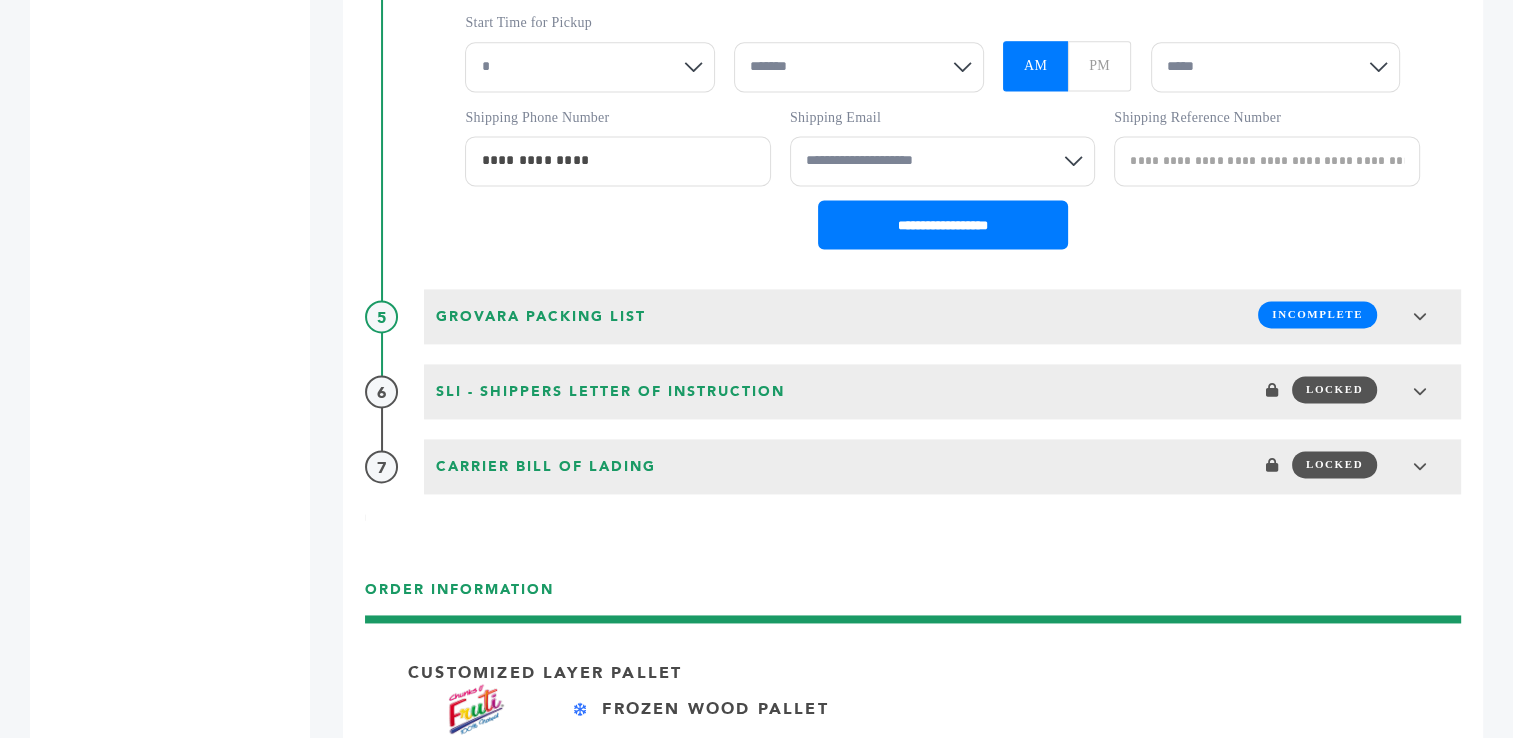 click on "******* ** ** ** **" at bounding box center (859, 67) 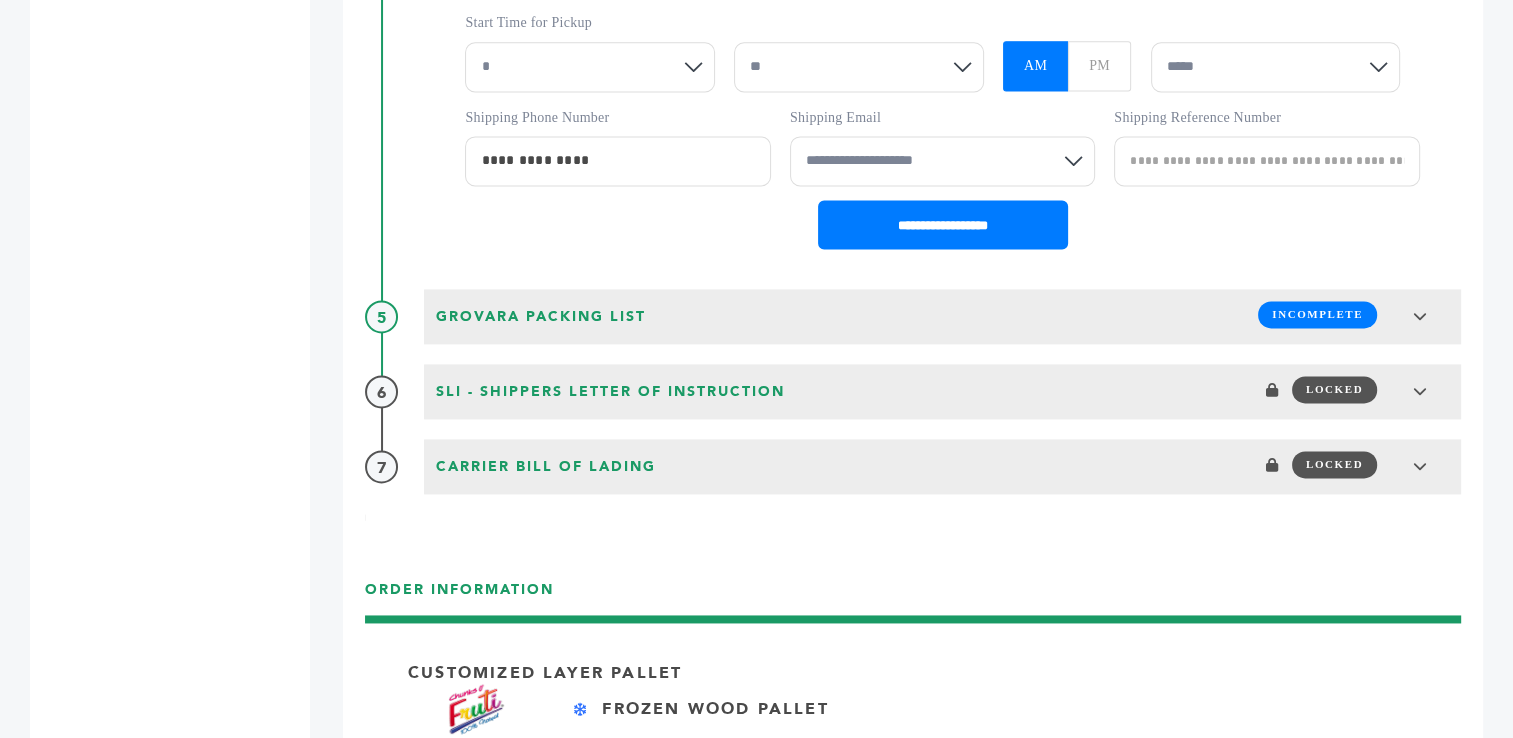 click on "***** ***** ***** ***** ***** ***** ***** ***** ***** *****" at bounding box center (1276, 67) 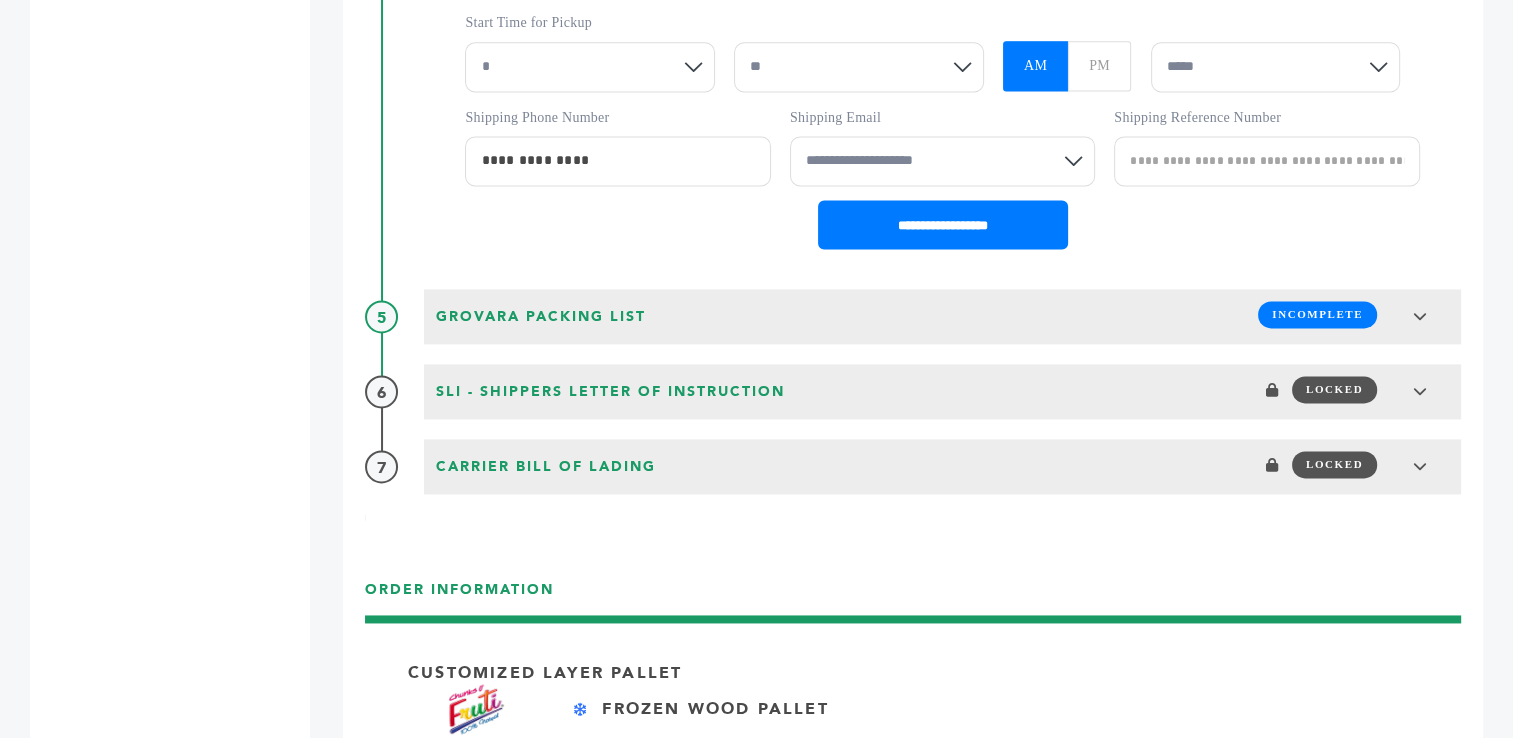 click on "***** ***** ***** ***** ***** ***** ***** ***** ***** *****" at bounding box center (1276, 67) 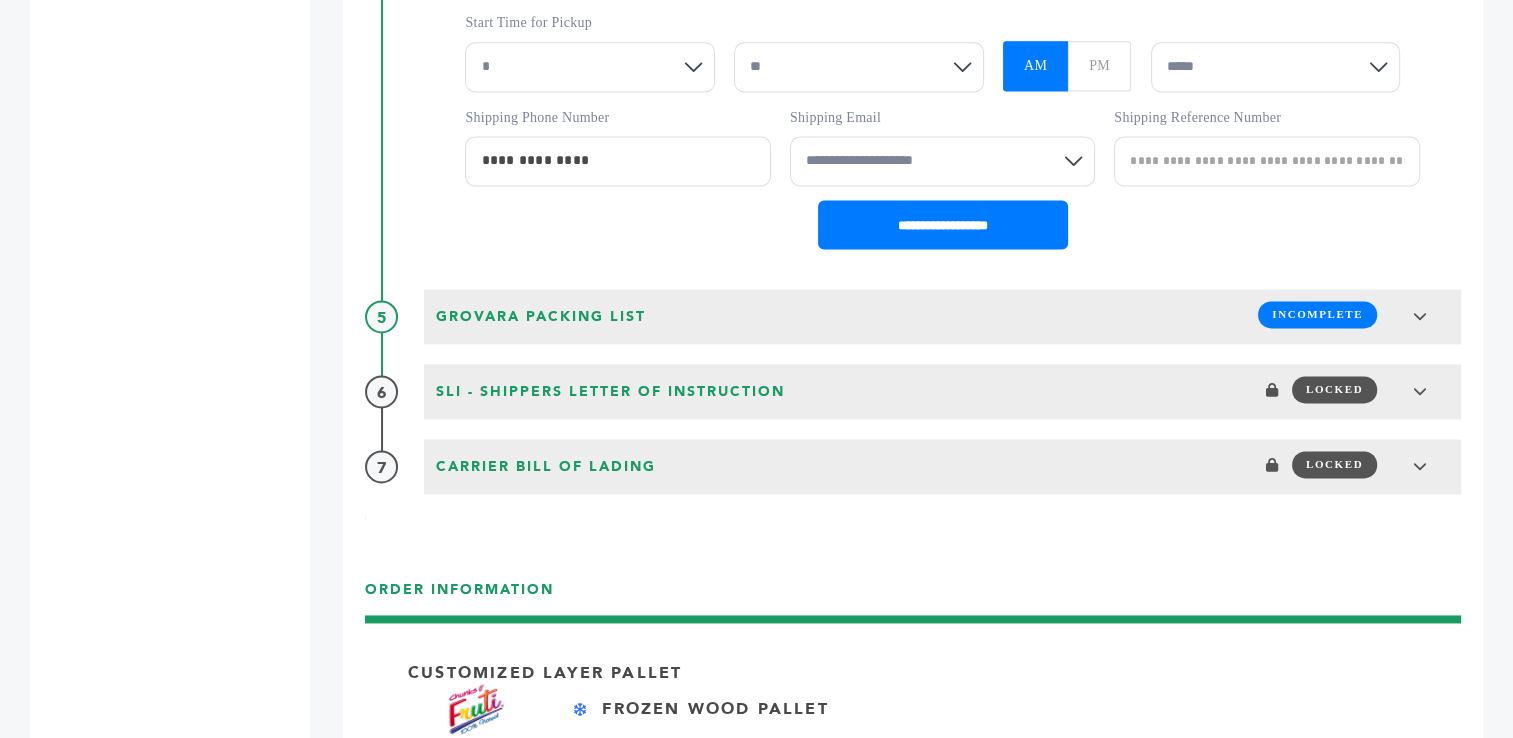 click on "Shipping Reference Number" at bounding box center [1266, 161] 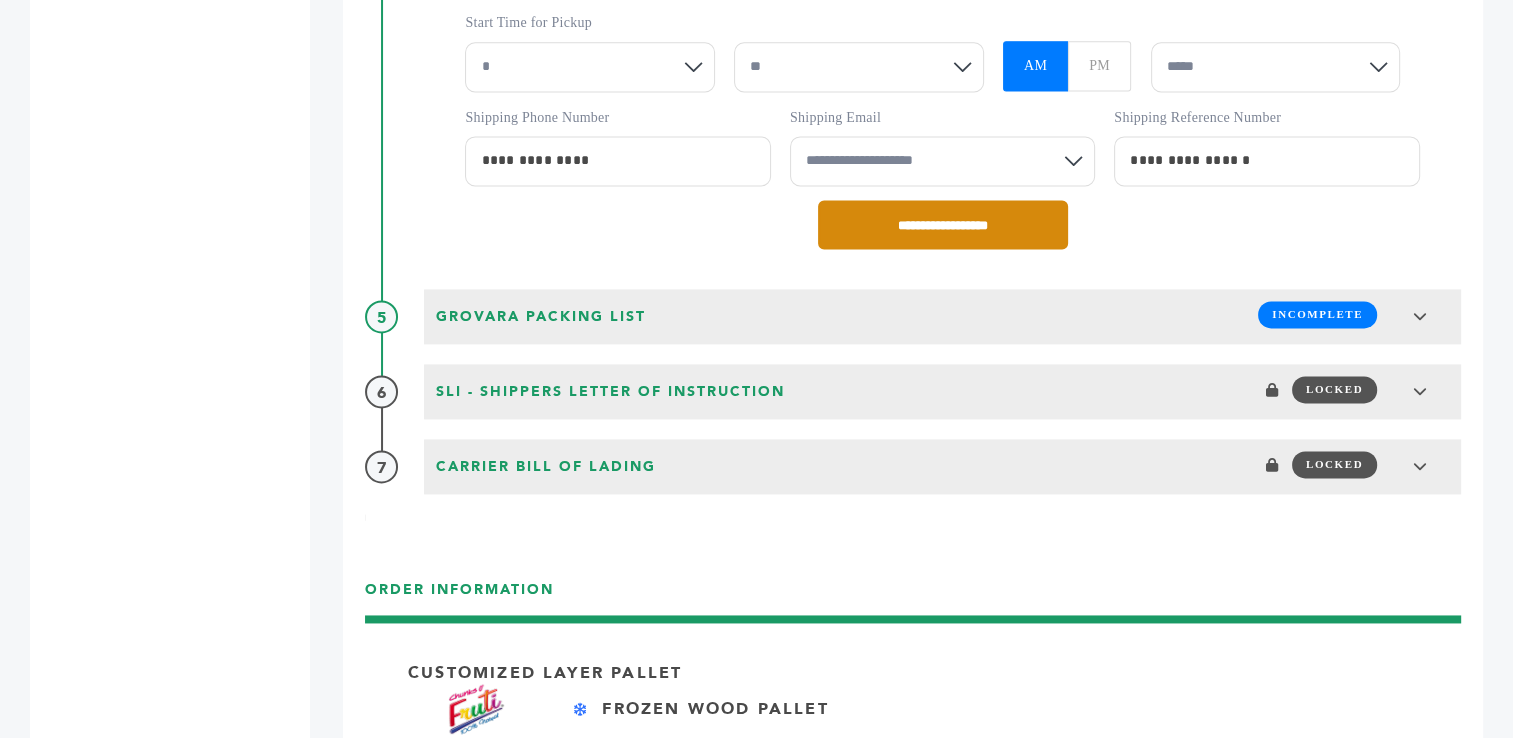 type on "**********" 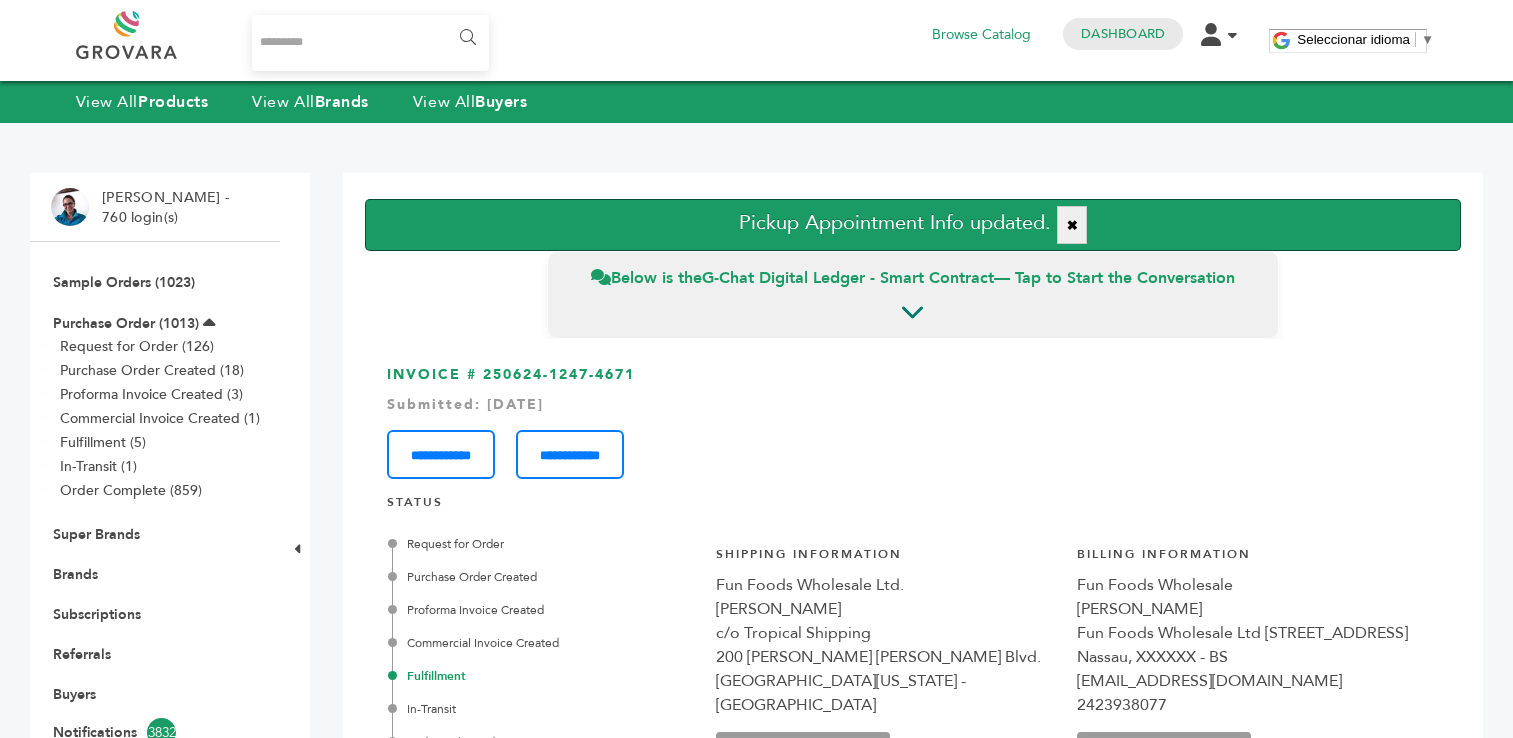 scroll, scrollTop: 0, scrollLeft: 0, axis: both 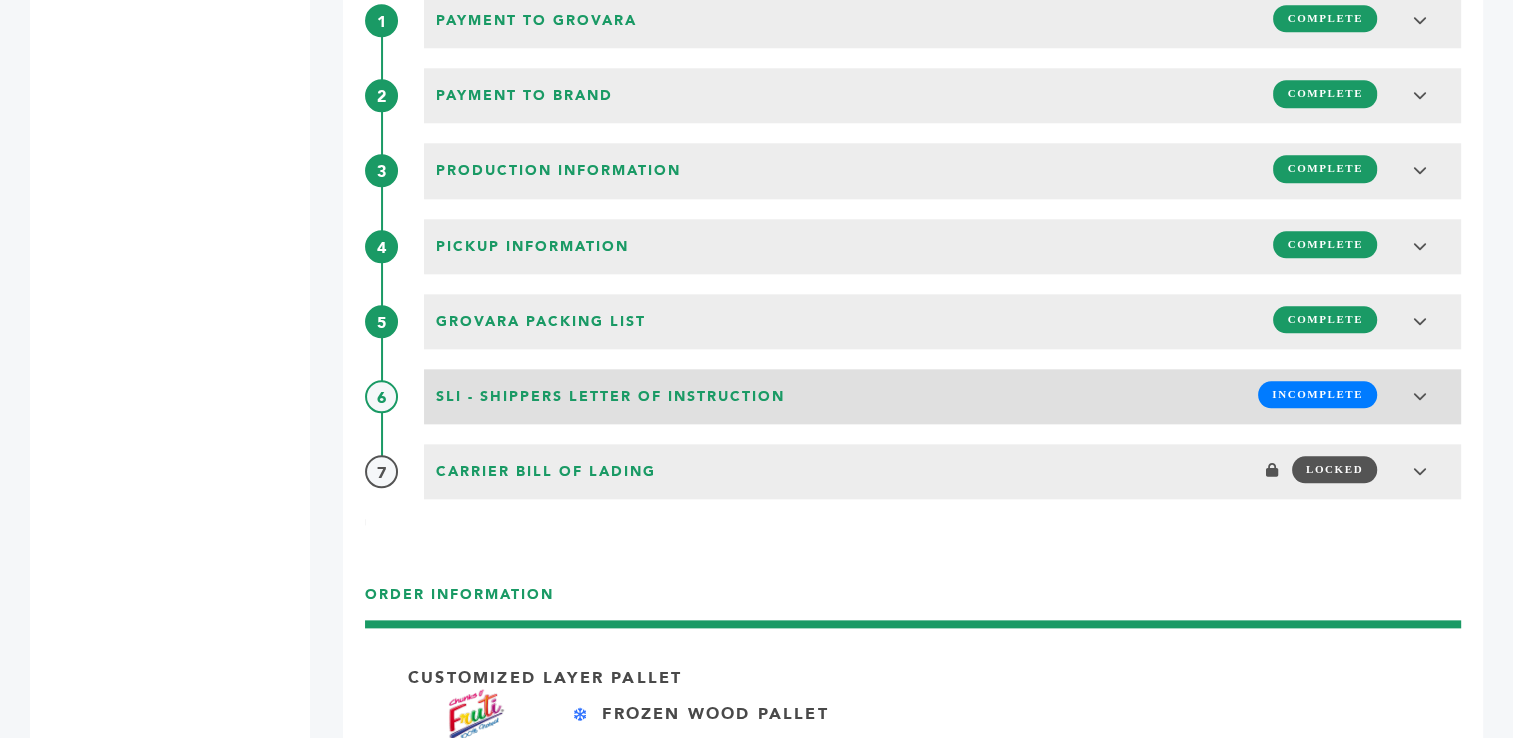 click on "INCOMPLETE" at bounding box center (1317, 394) 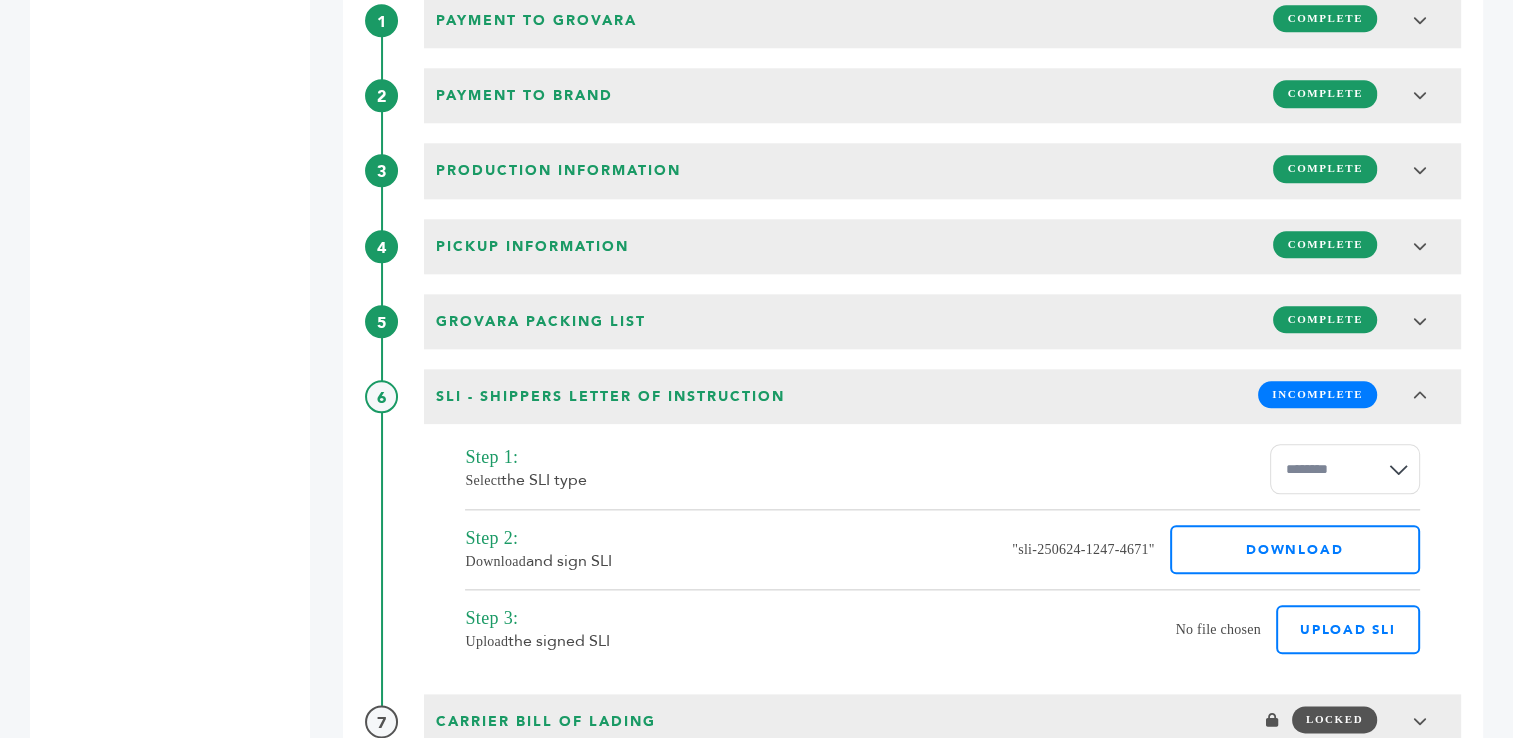 click on "**********" at bounding box center [1345, 469] 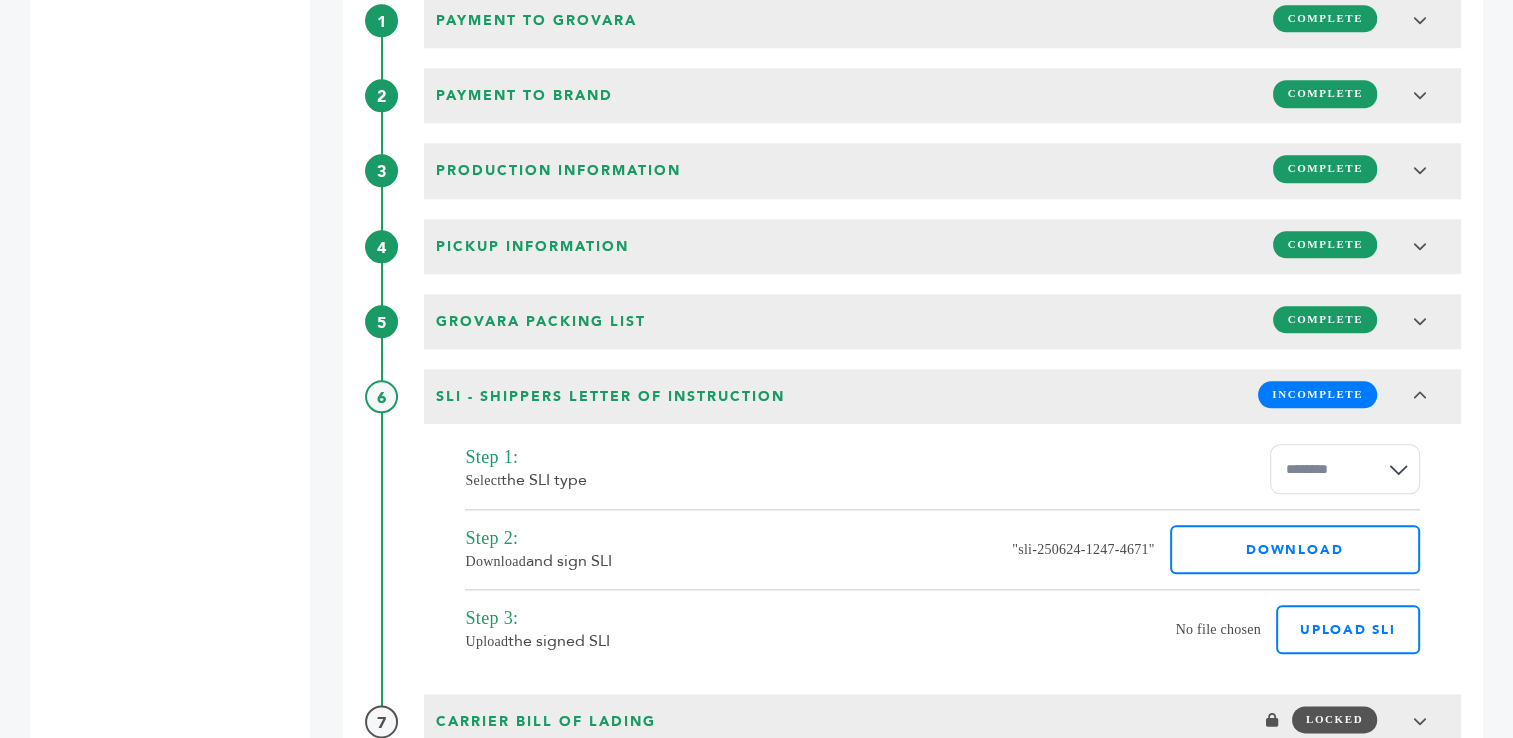 select on "******" 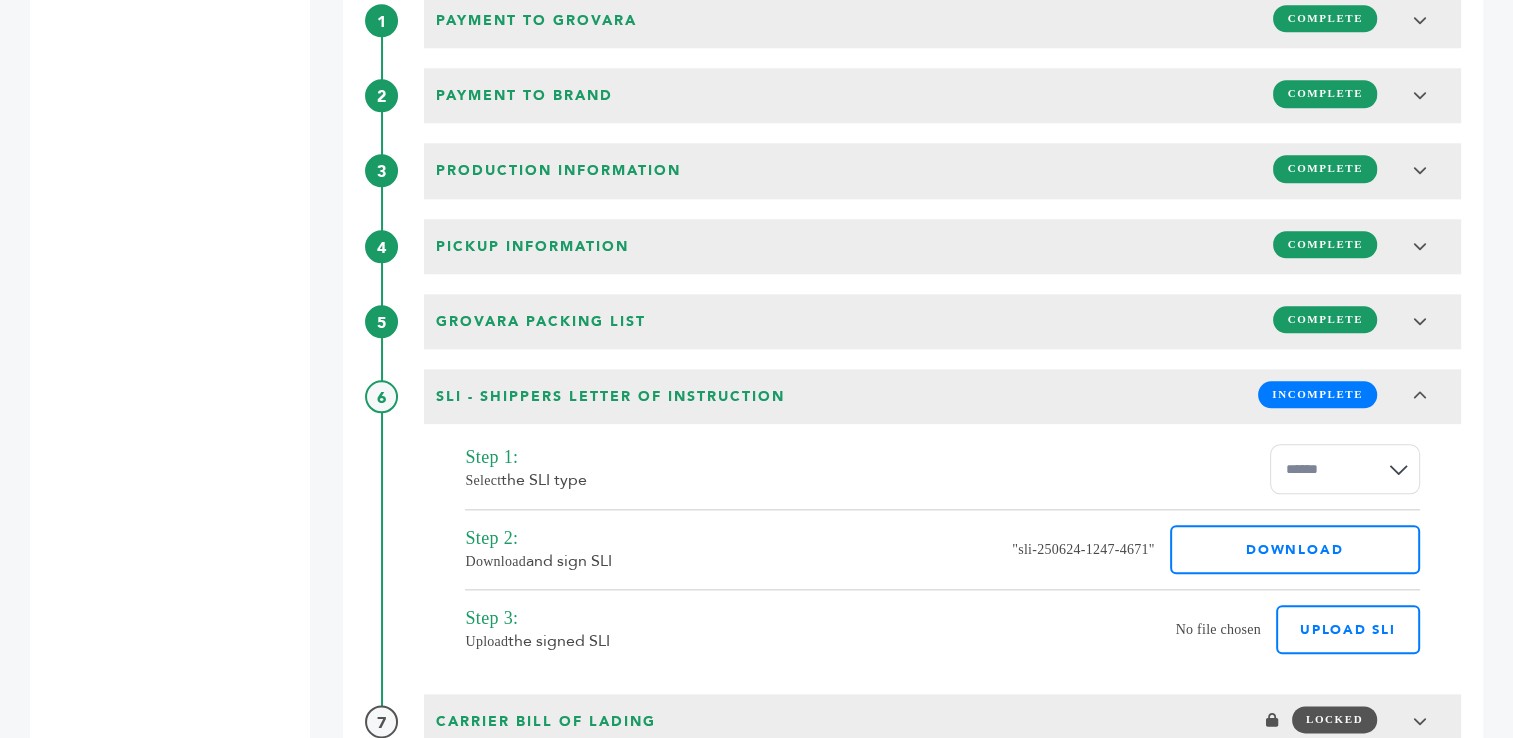 click on "**********" at bounding box center (1345, 469) 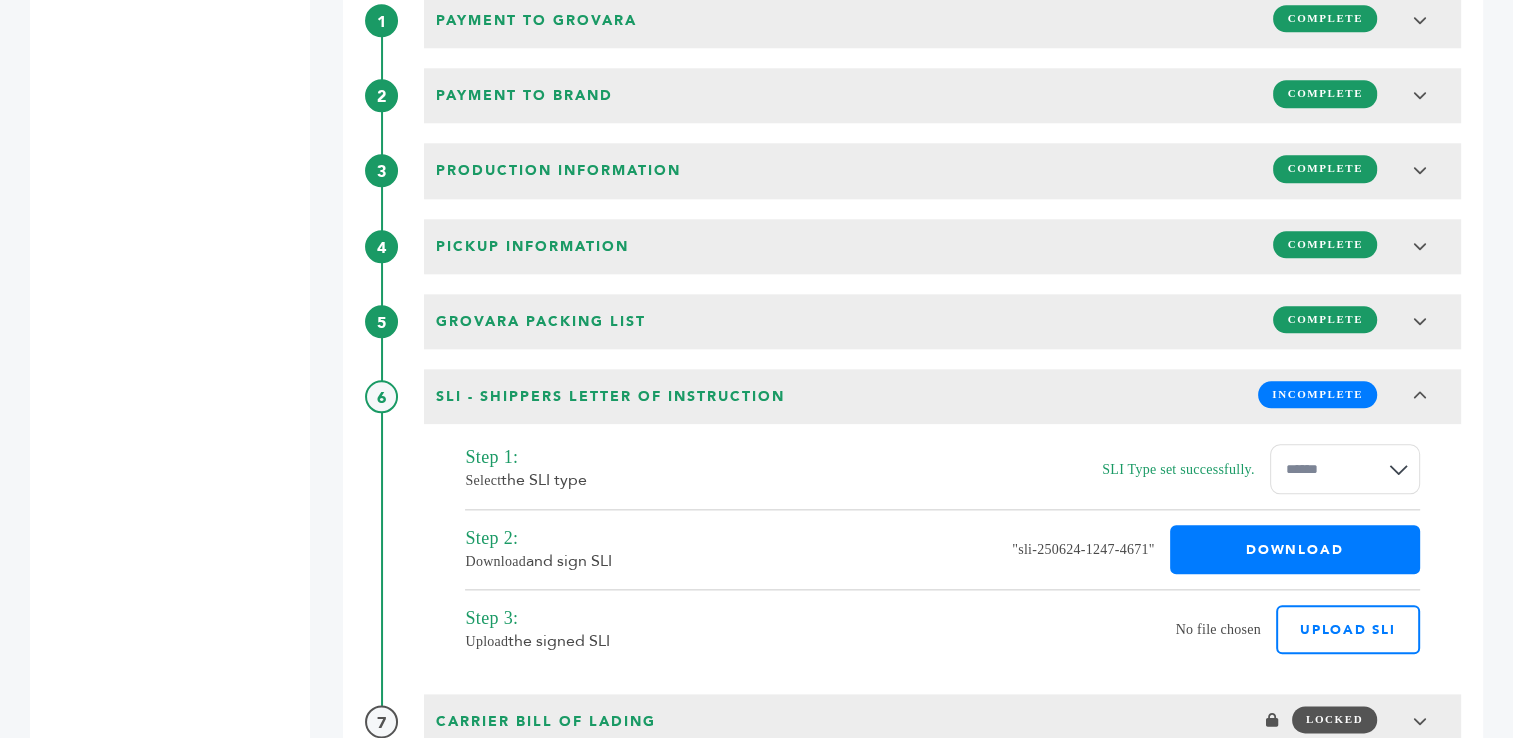 click on "DOWNLOAD" at bounding box center (1295, 549) 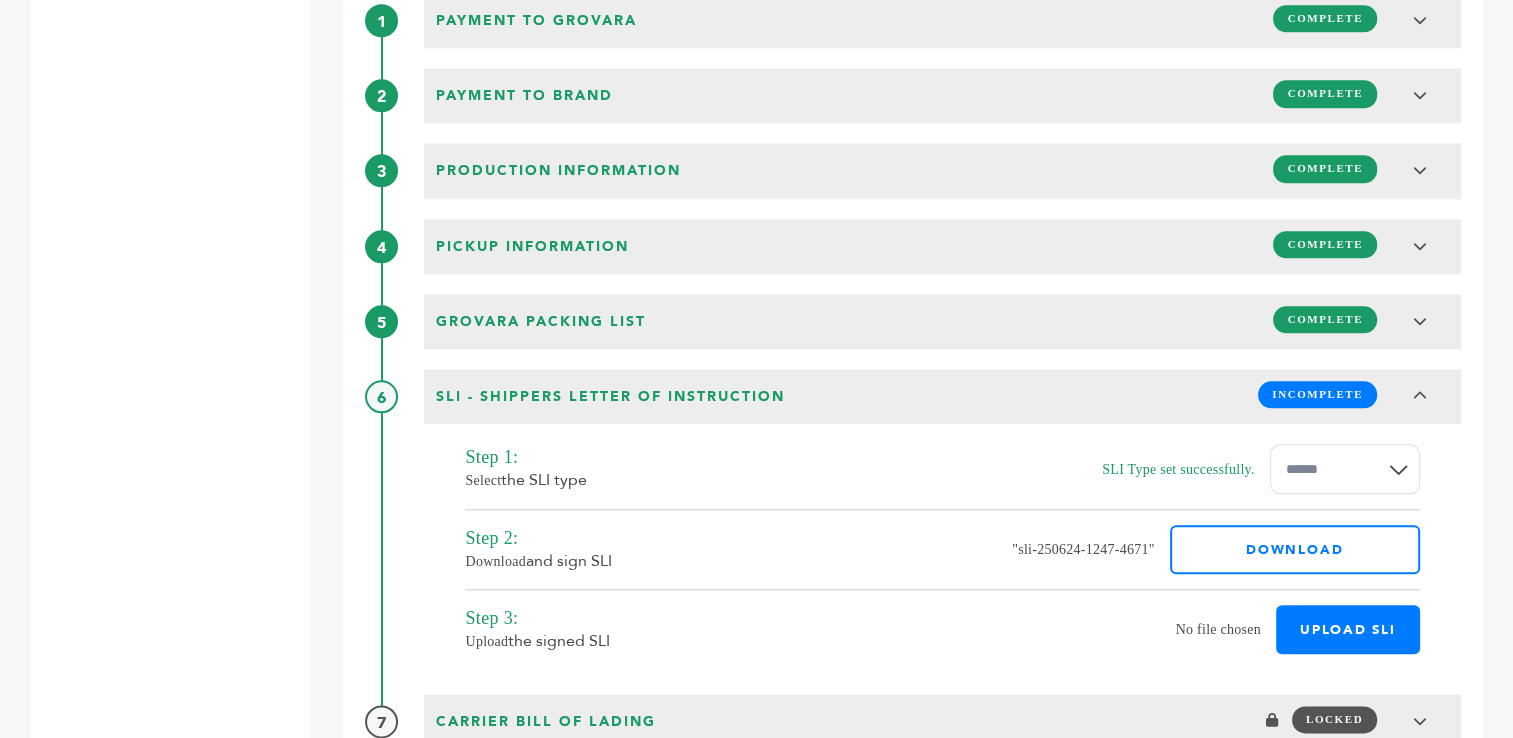 click on "Upload SLI" at bounding box center (1348, 629) 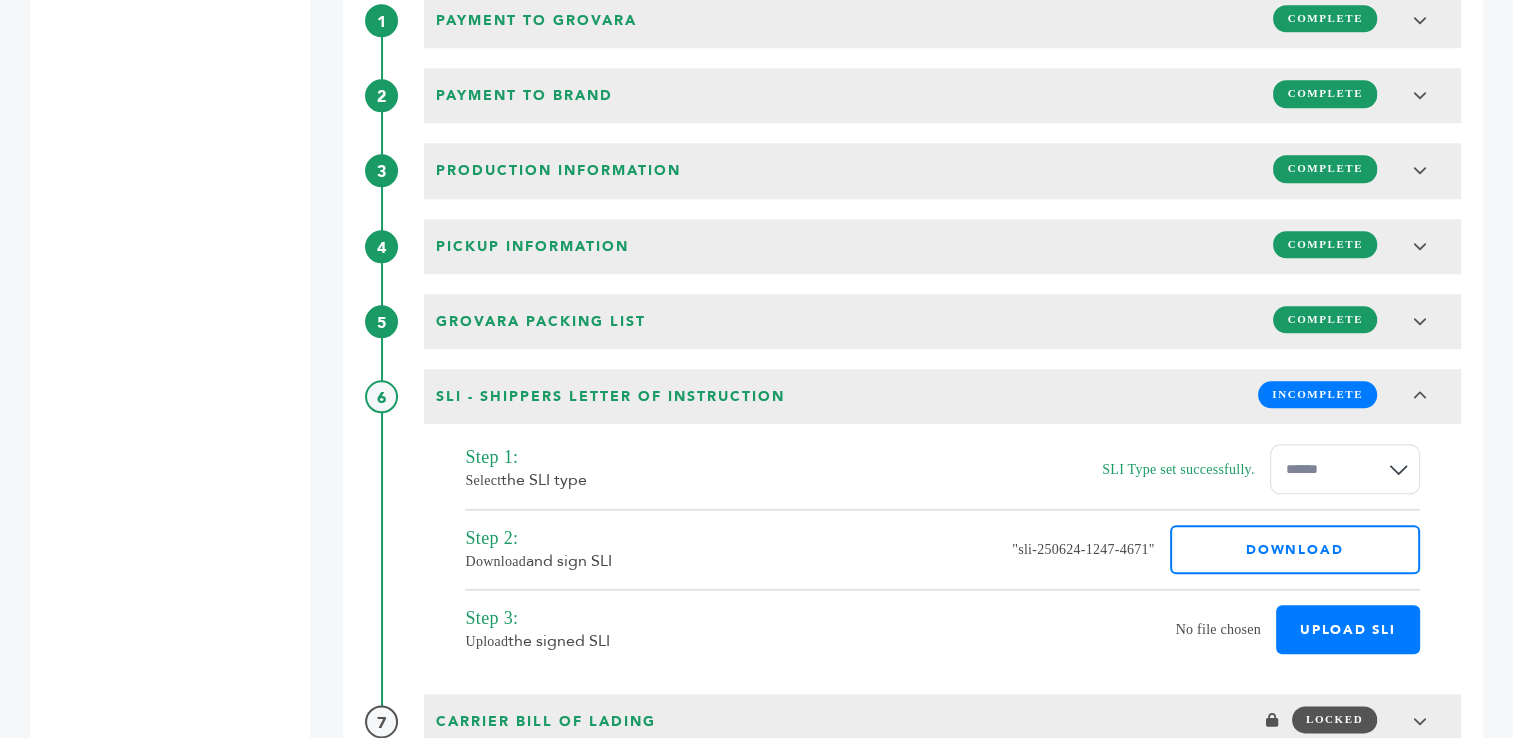 click on "Upload SLI" at bounding box center [1420, 618] 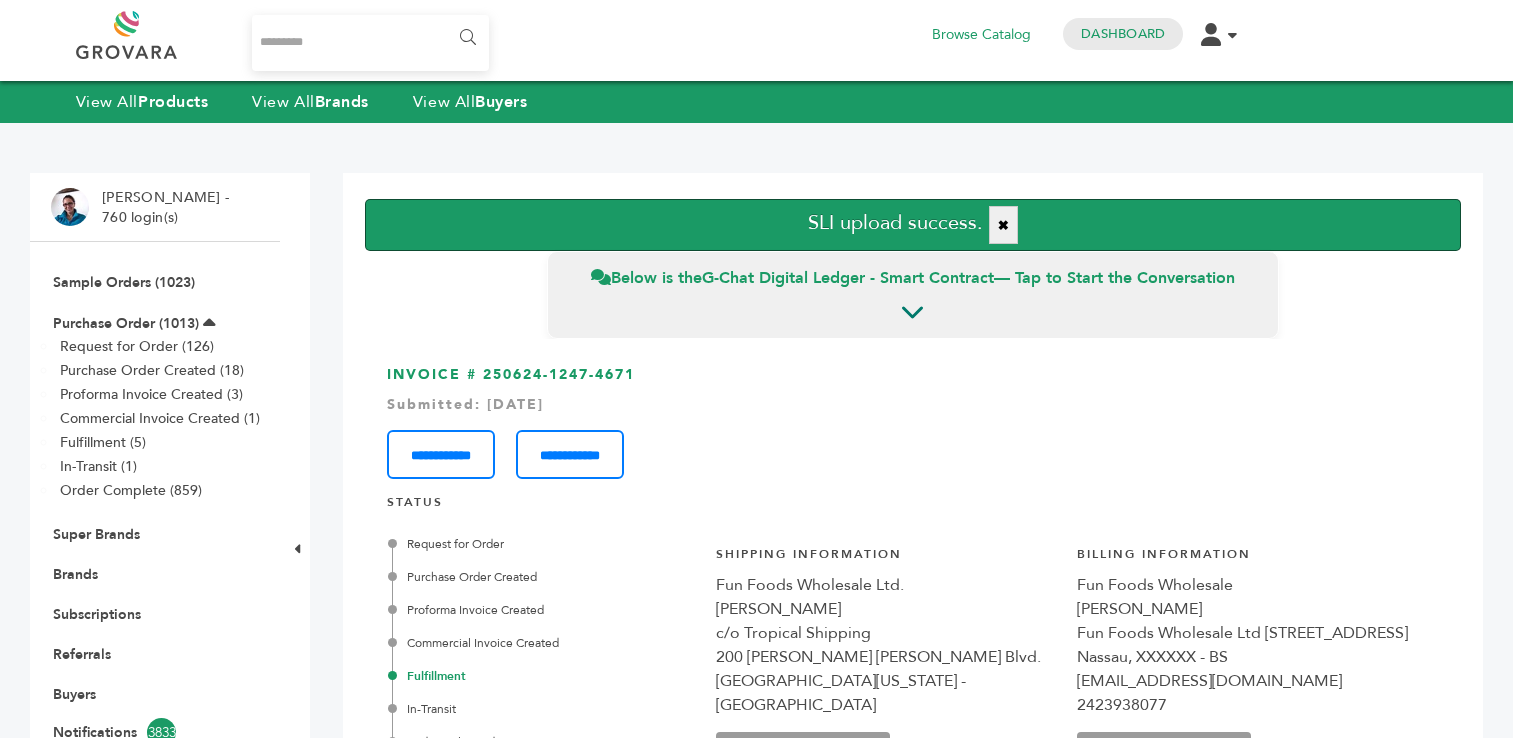 scroll, scrollTop: 0, scrollLeft: 0, axis: both 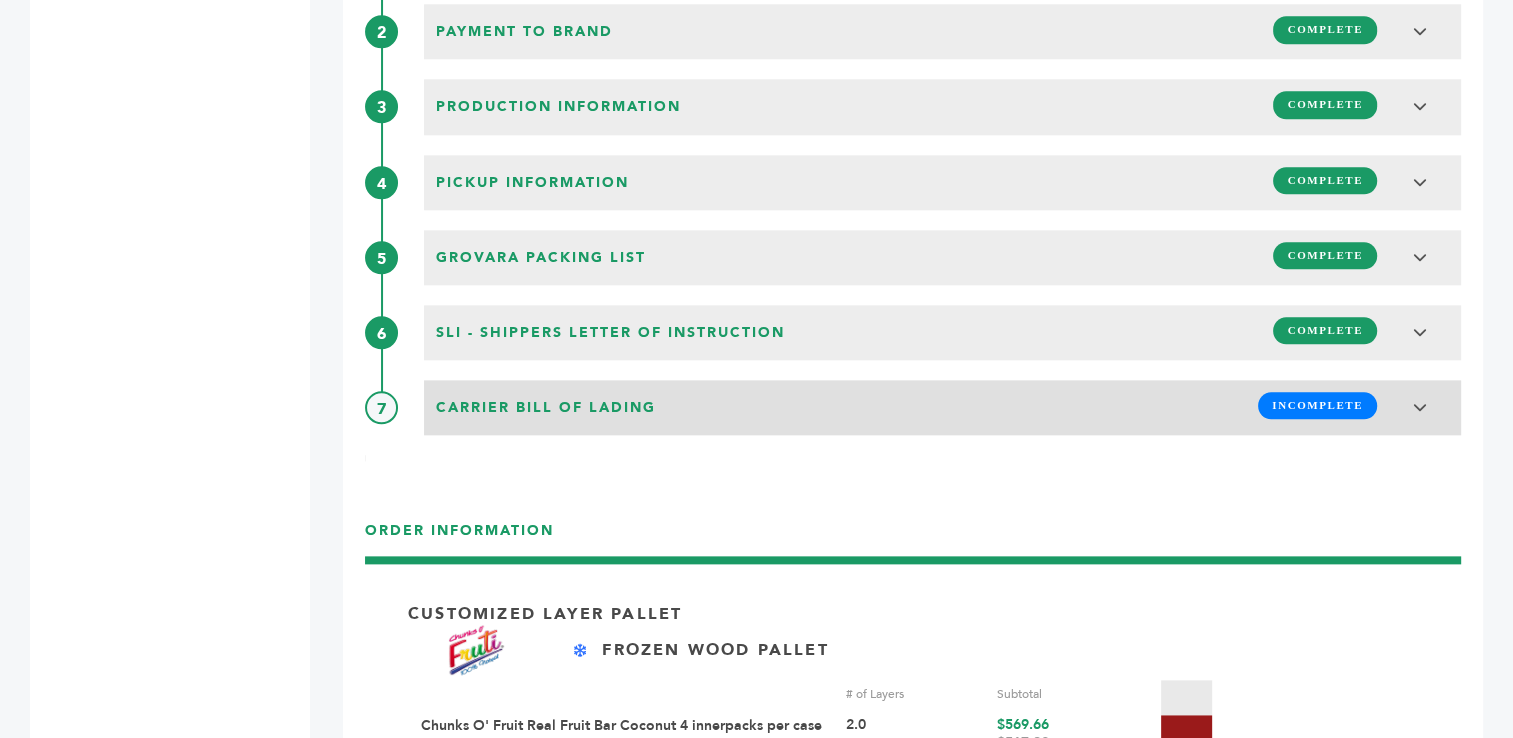 click on "INCOMPLETE" at bounding box center (1317, 405) 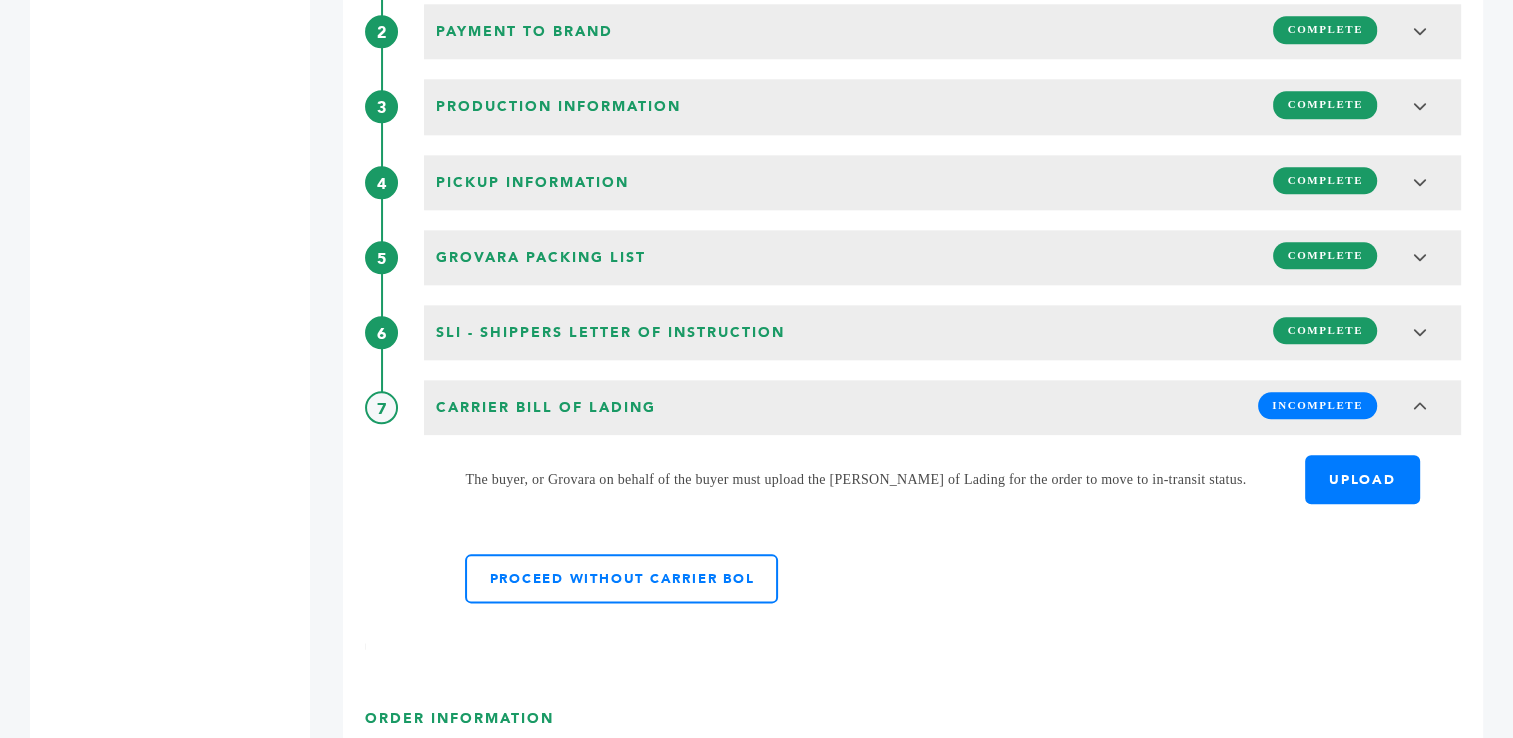 click on "UPLOAD" at bounding box center (1362, 479) 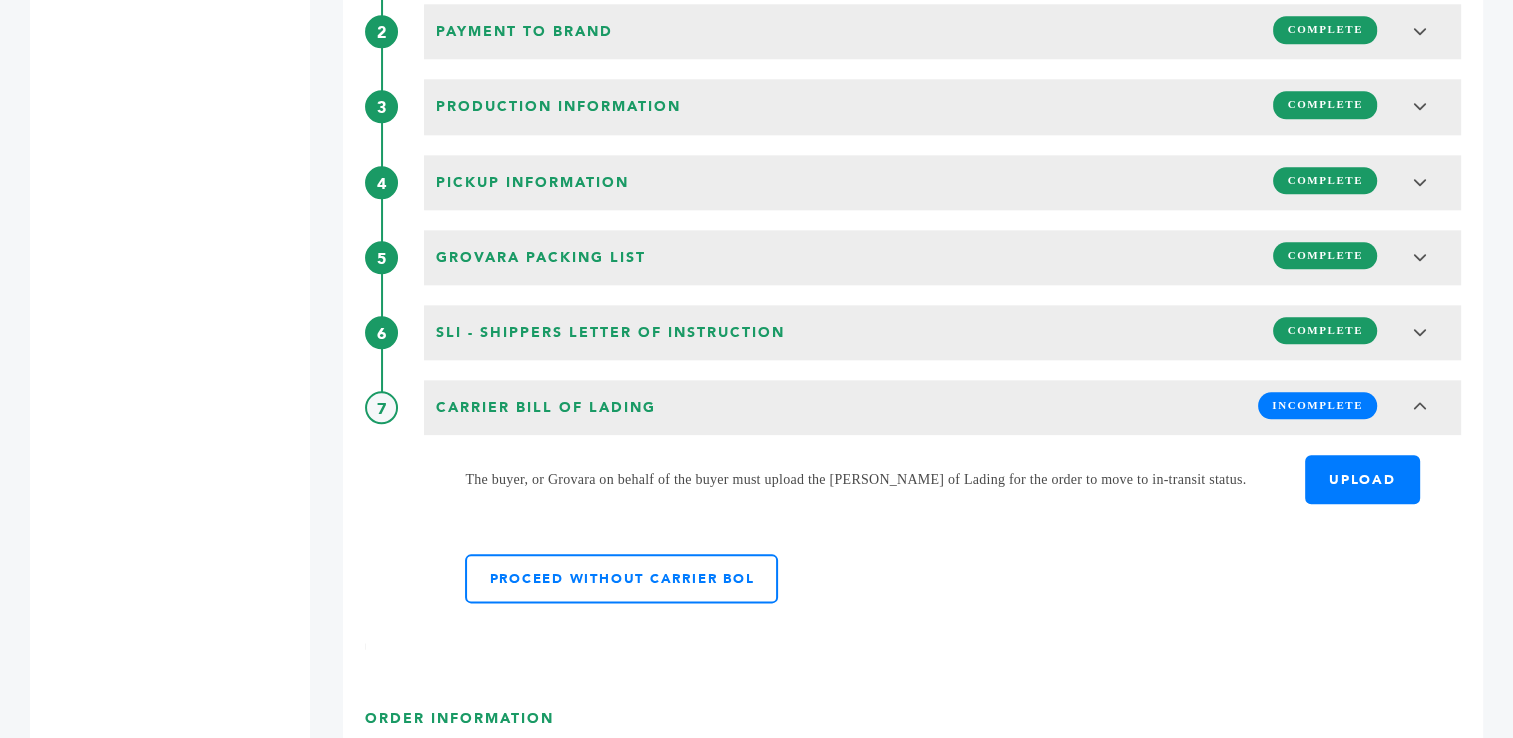 click on "UPLOAD" at bounding box center [1420, 468] 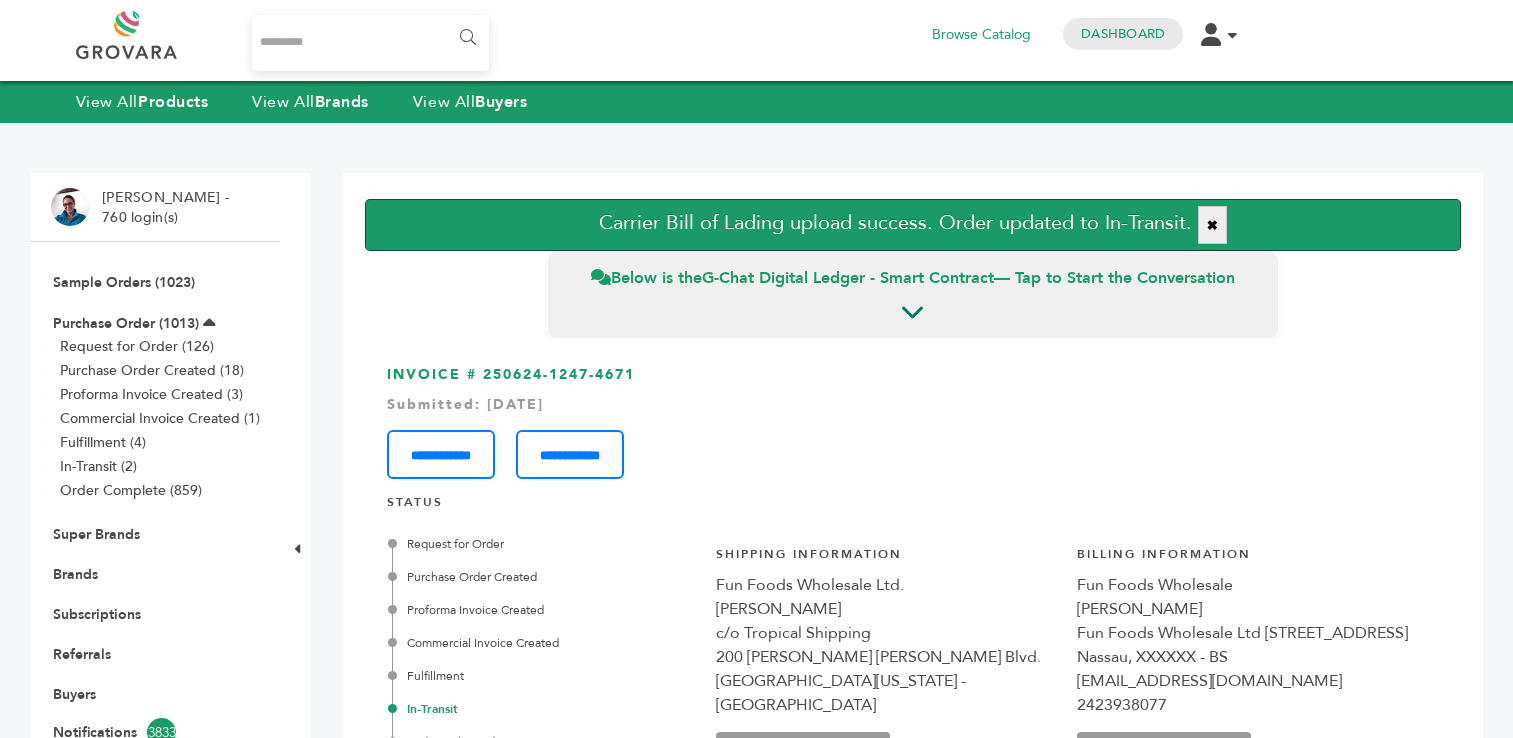 scroll, scrollTop: 0, scrollLeft: 0, axis: both 